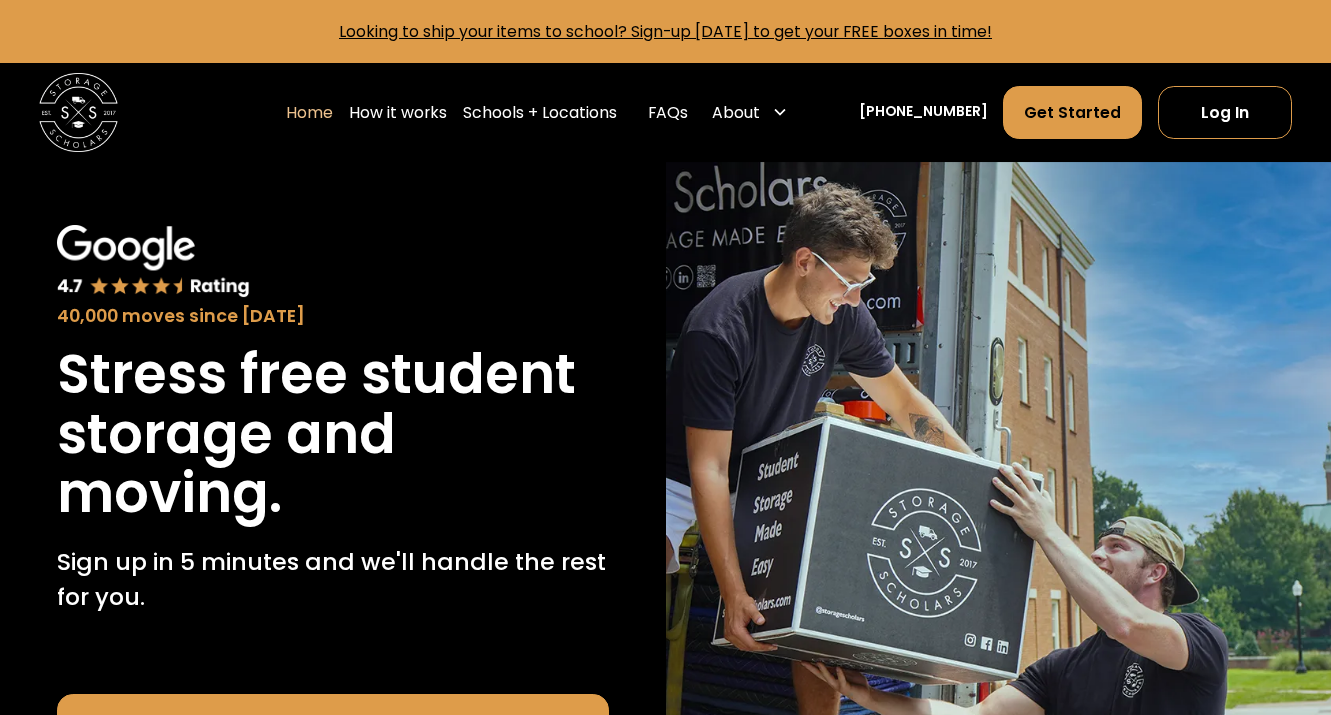 scroll, scrollTop: 0, scrollLeft: 0, axis: both 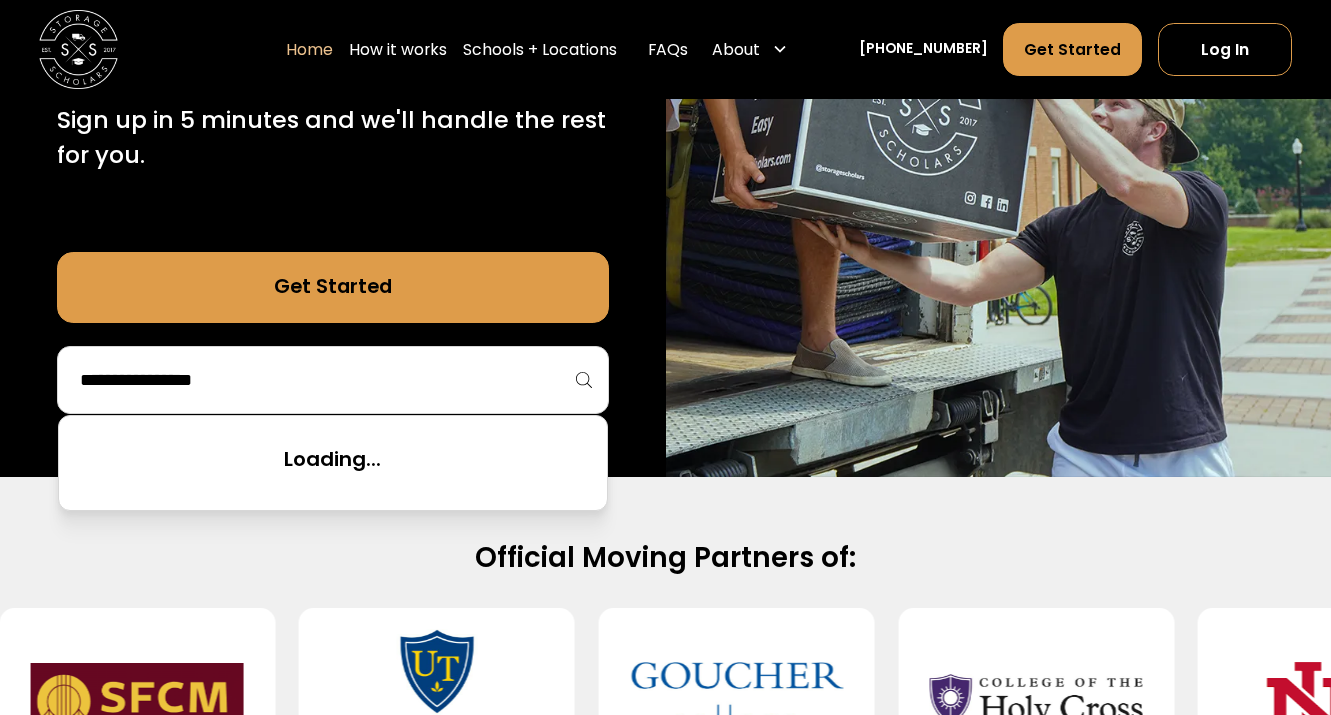click at bounding box center [333, 380] 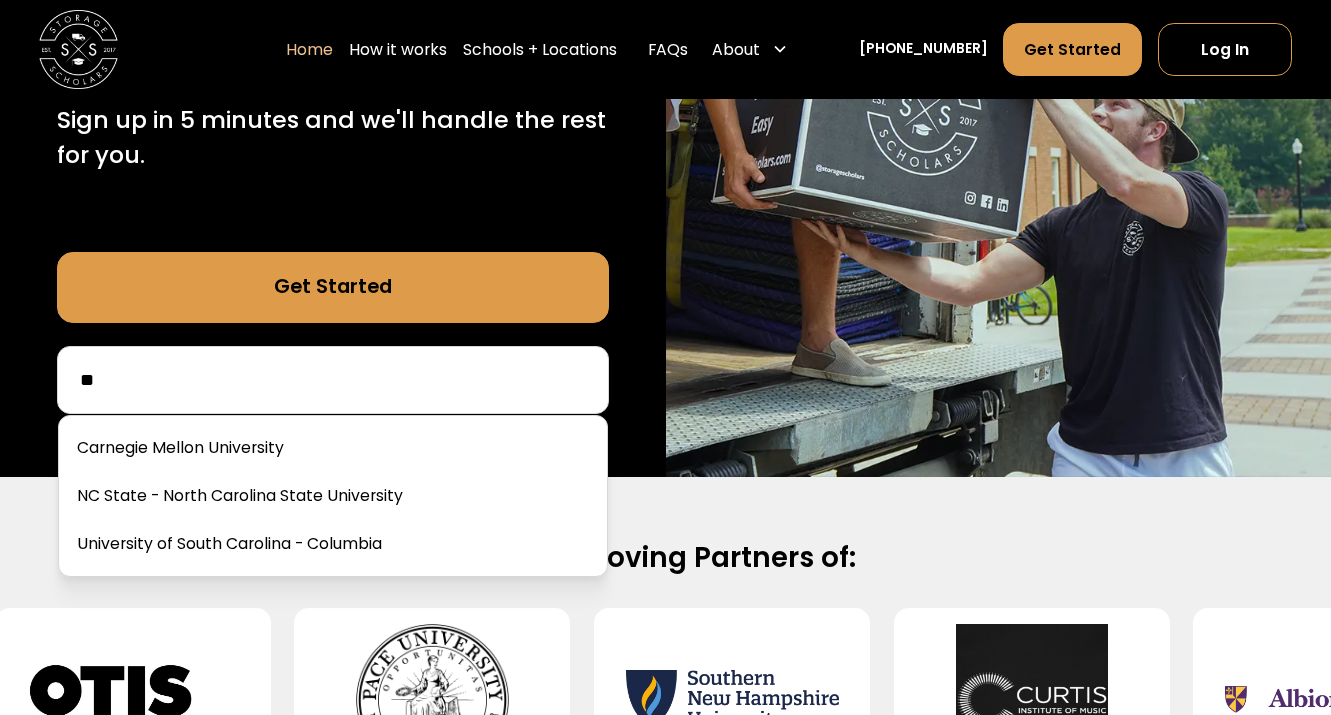 type on "*" 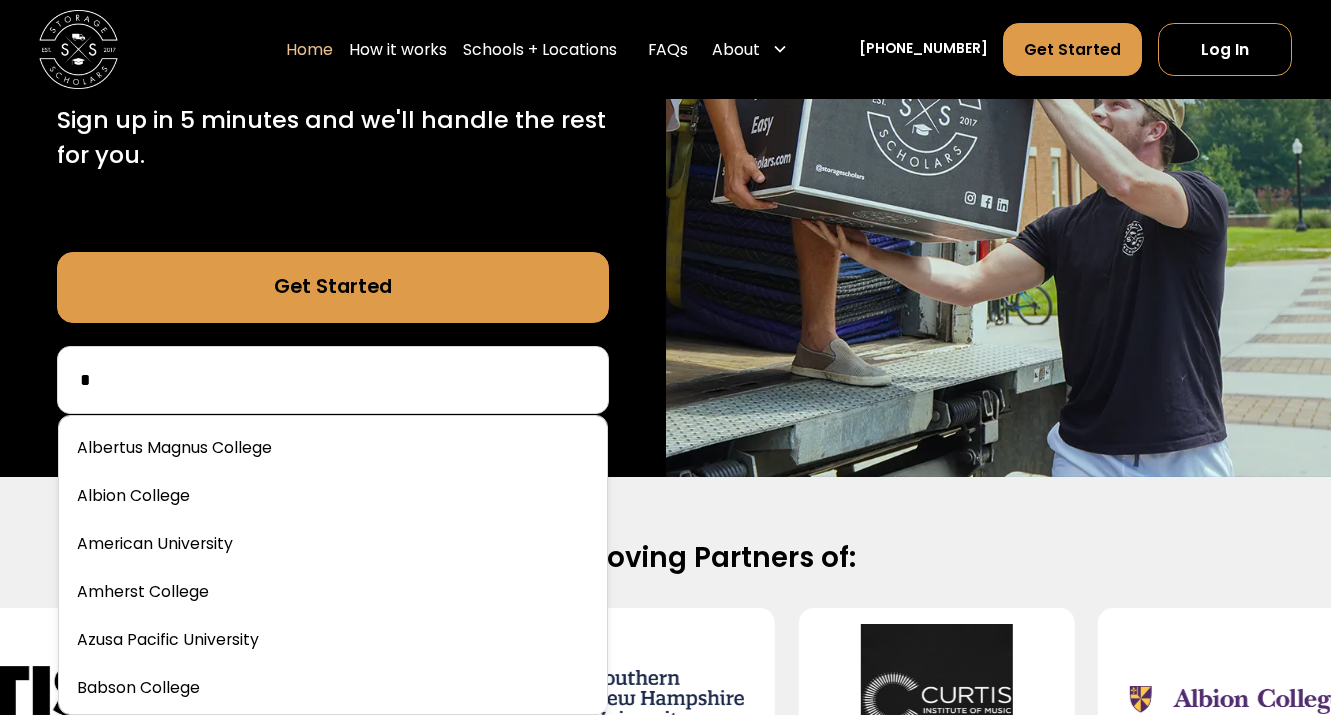 type 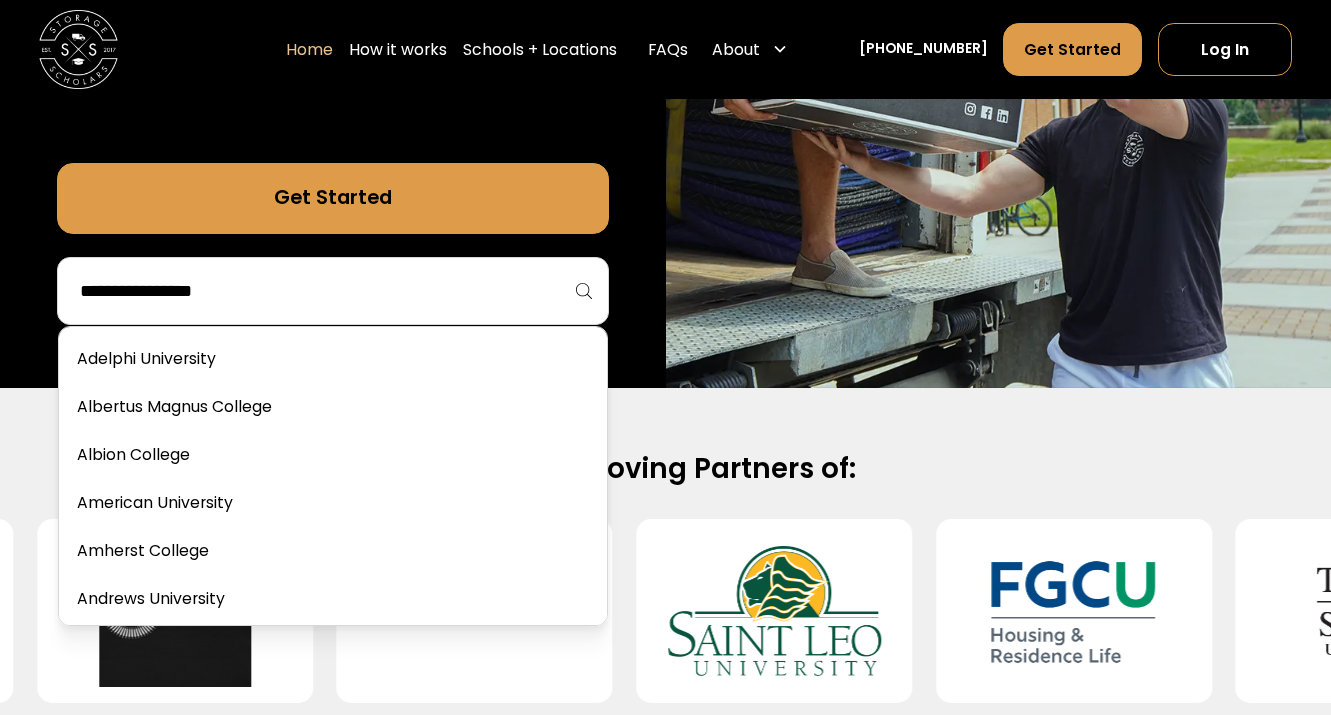 scroll, scrollTop: 560, scrollLeft: 0, axis: vertical 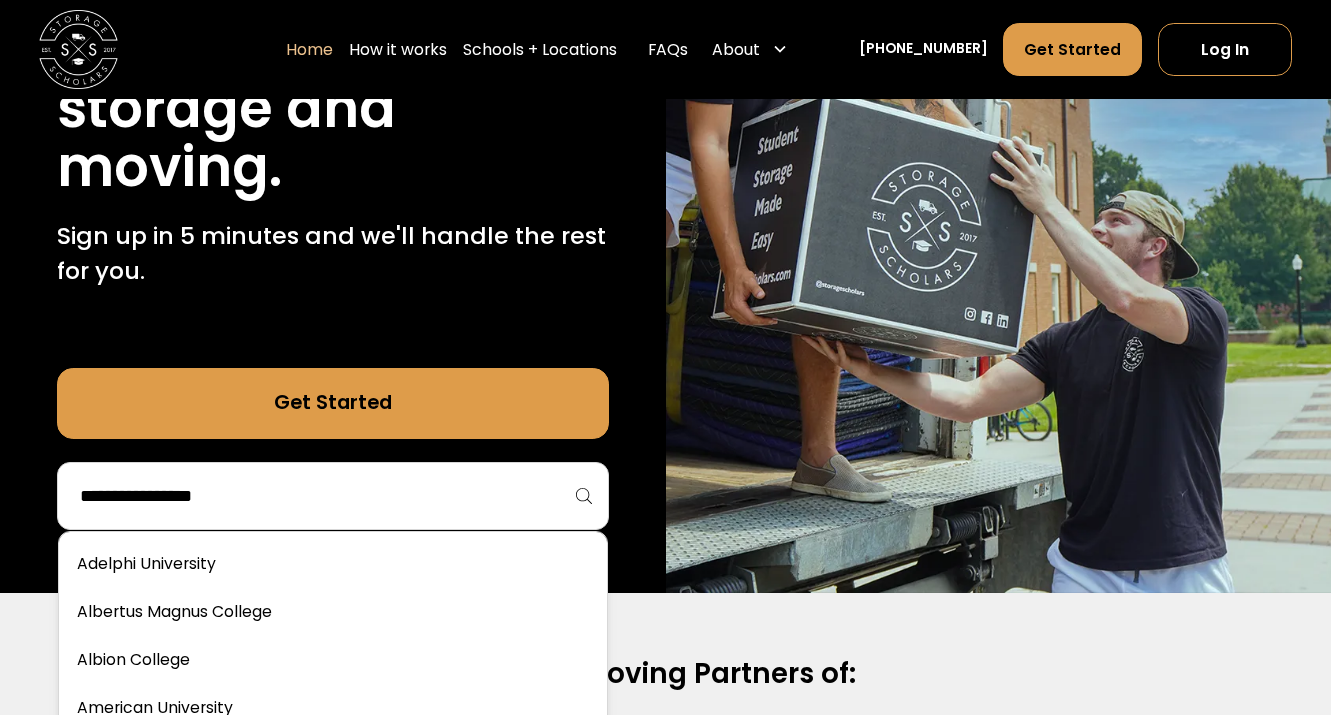 click on "Official Moving Partners of:" at bounding box center (665, 782) 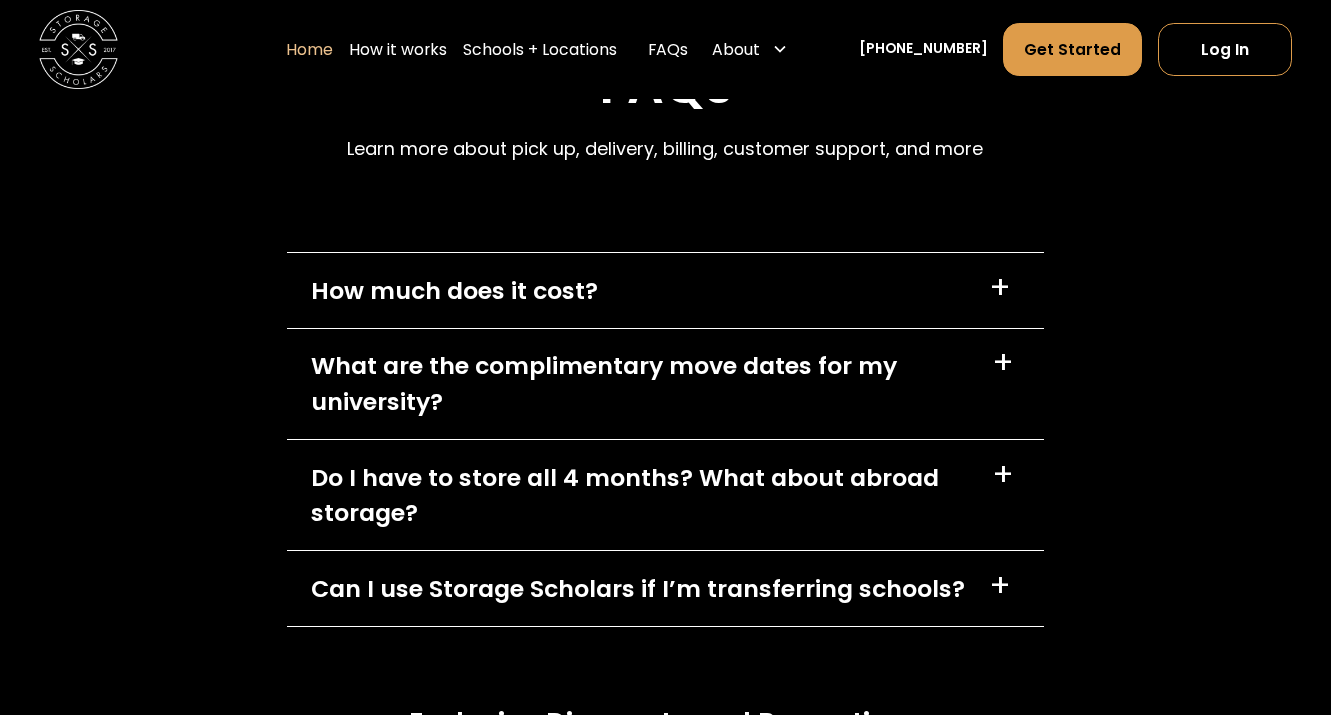 scroll, scrollTop: 5587, scrollLeft: 0, axis: vertical 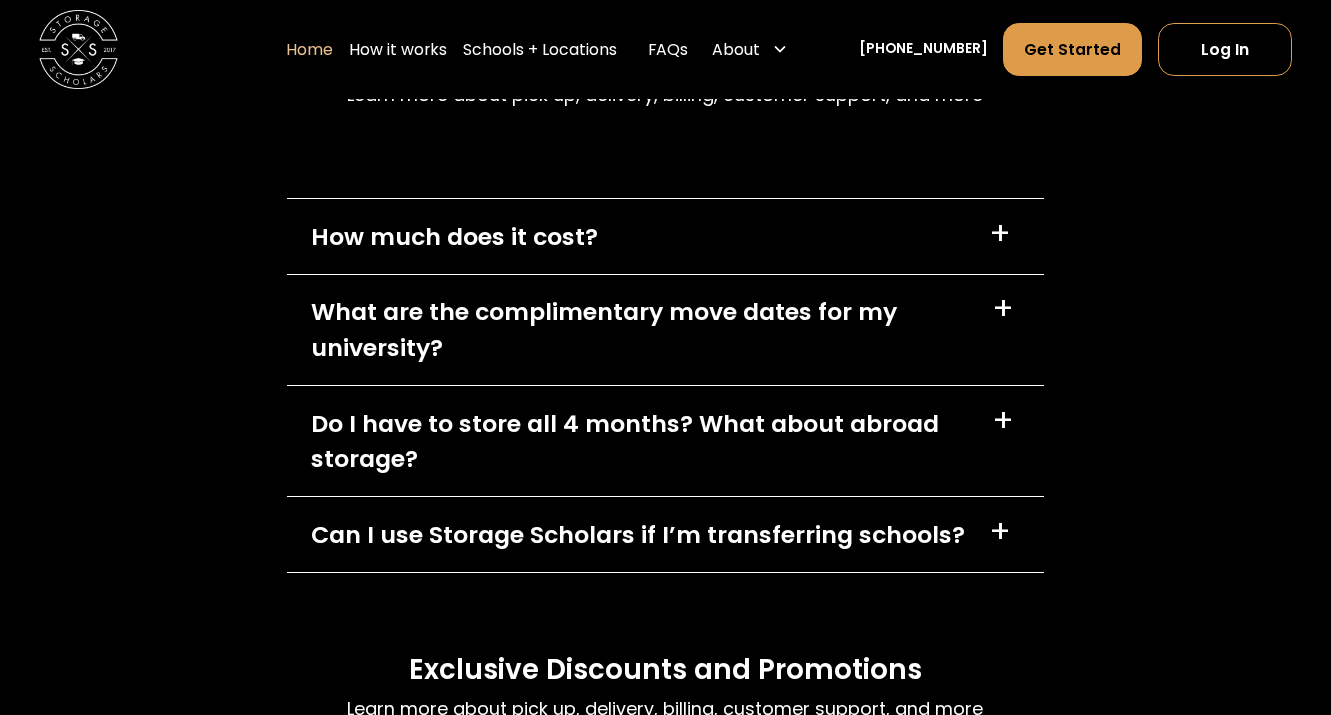 click on "How much does it cost? +" at bounding box center [665, 236] 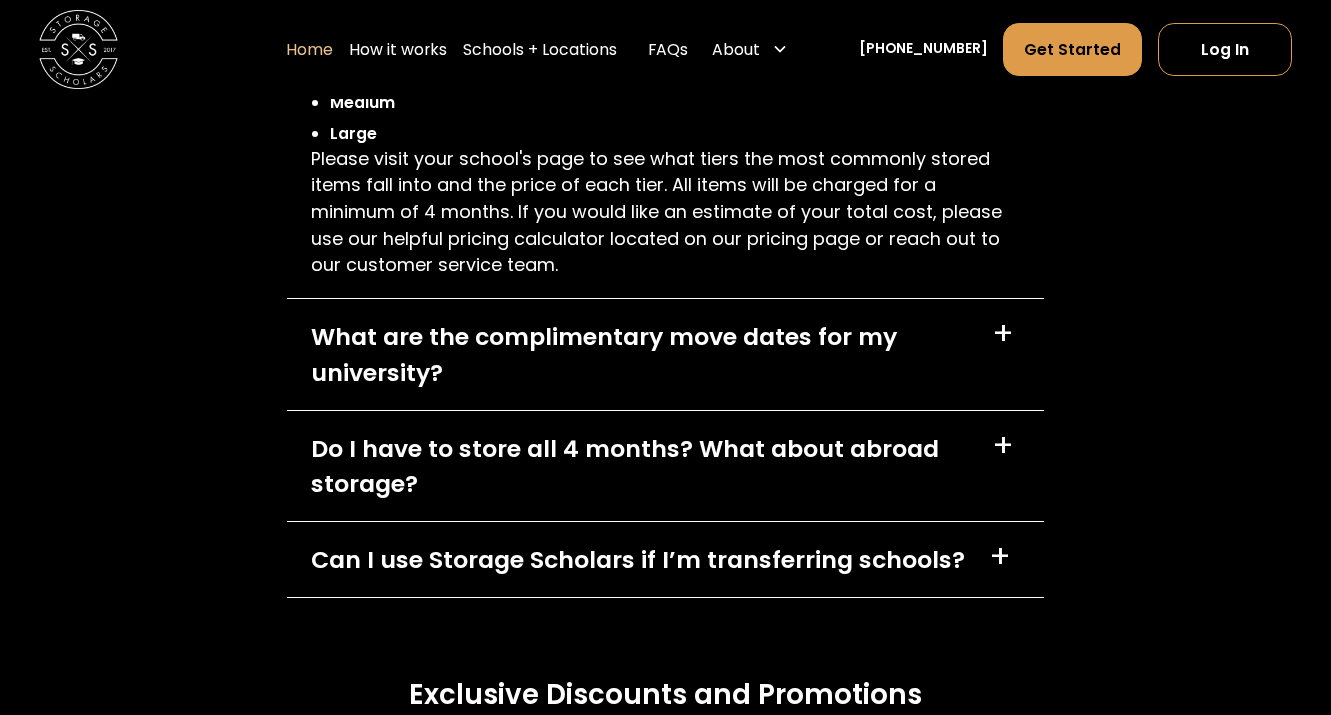 scroll, scrollTop: 5866, scrollLeft: 0, axis: vertical 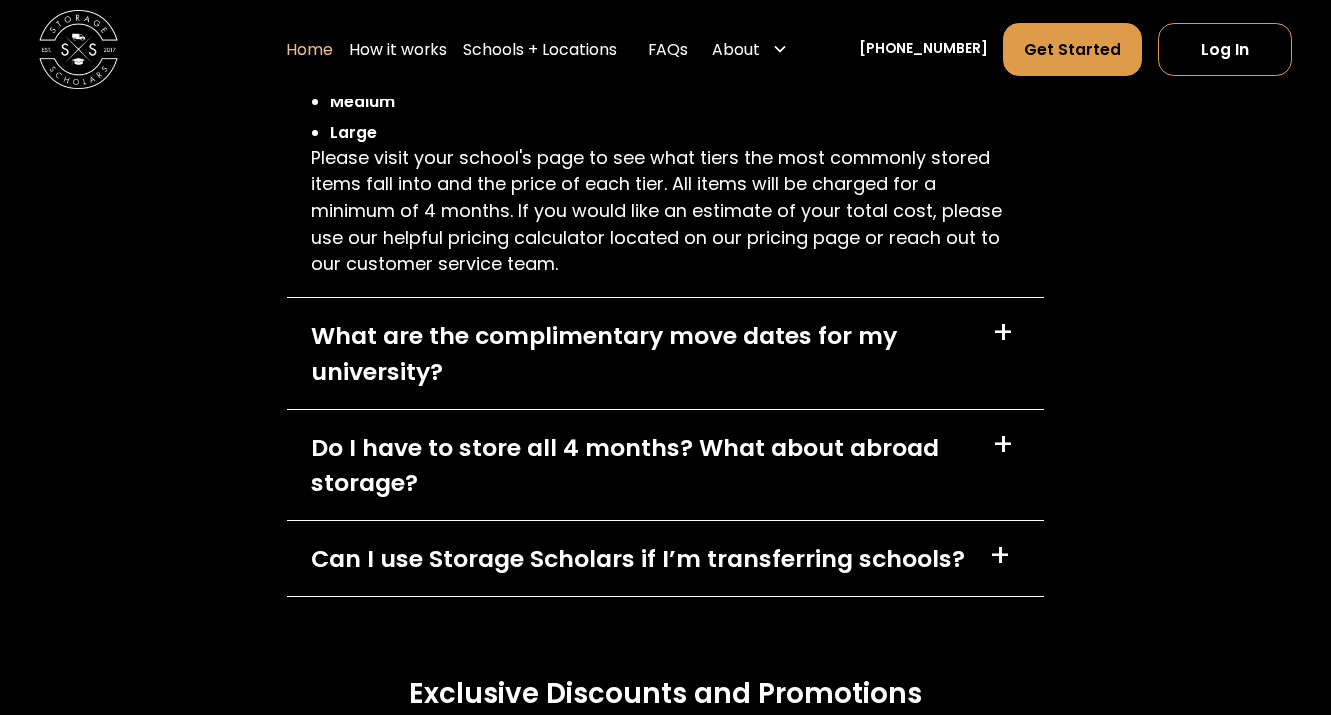 click on "+" at bounding box center (1003, 334) 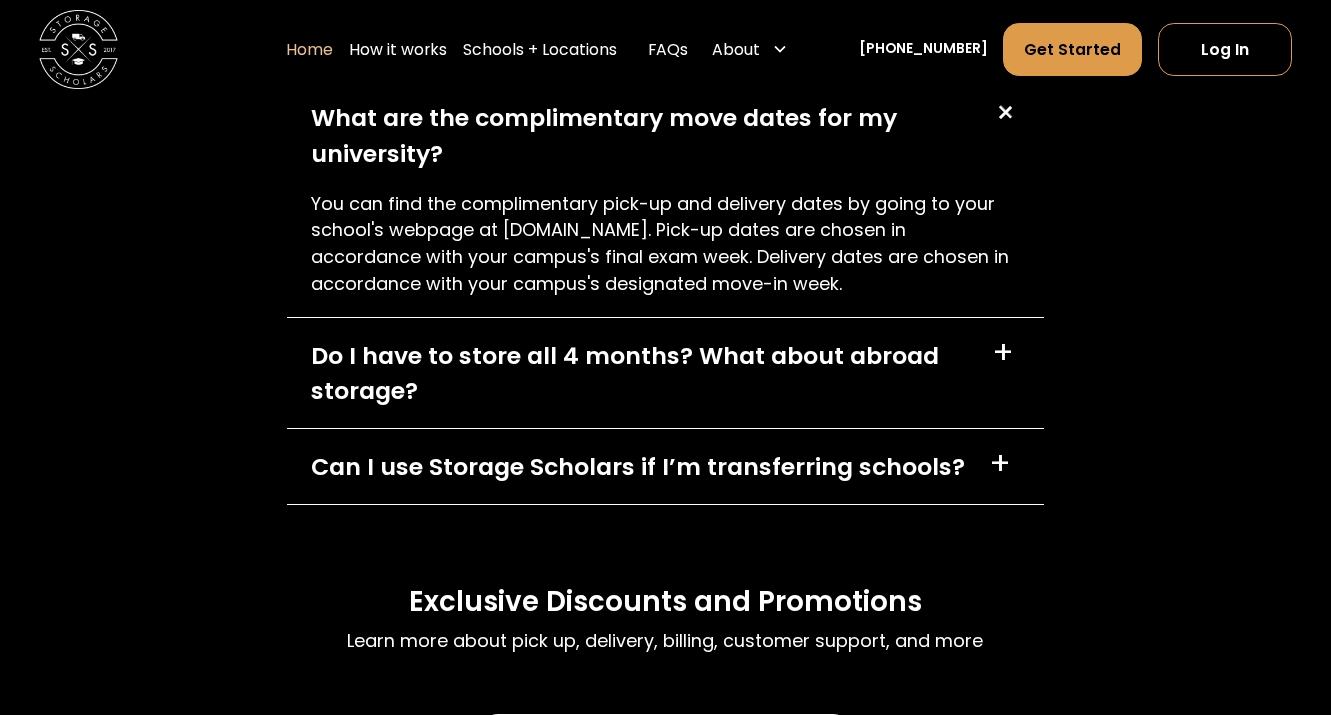 scroll, scrollTop: 6100, scrollLeft: 0, axis: vertical 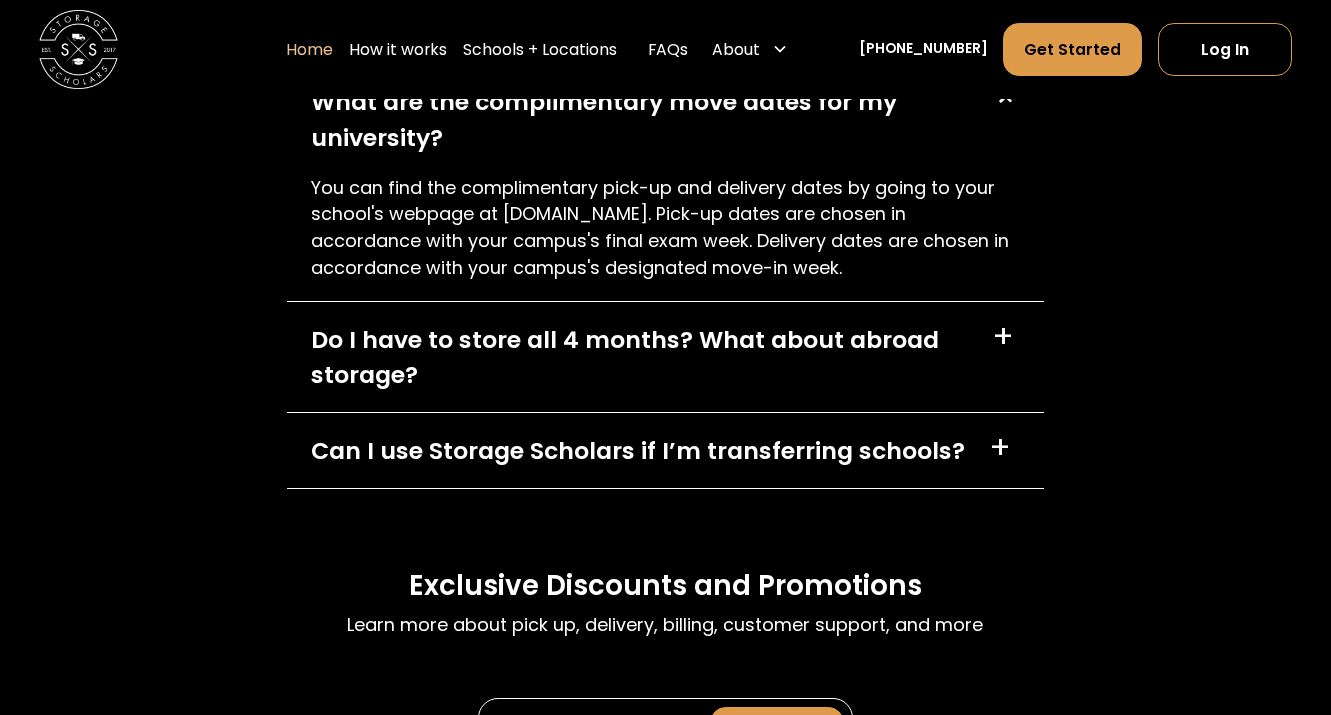 click on "+" at bounding box center (1003, 338) 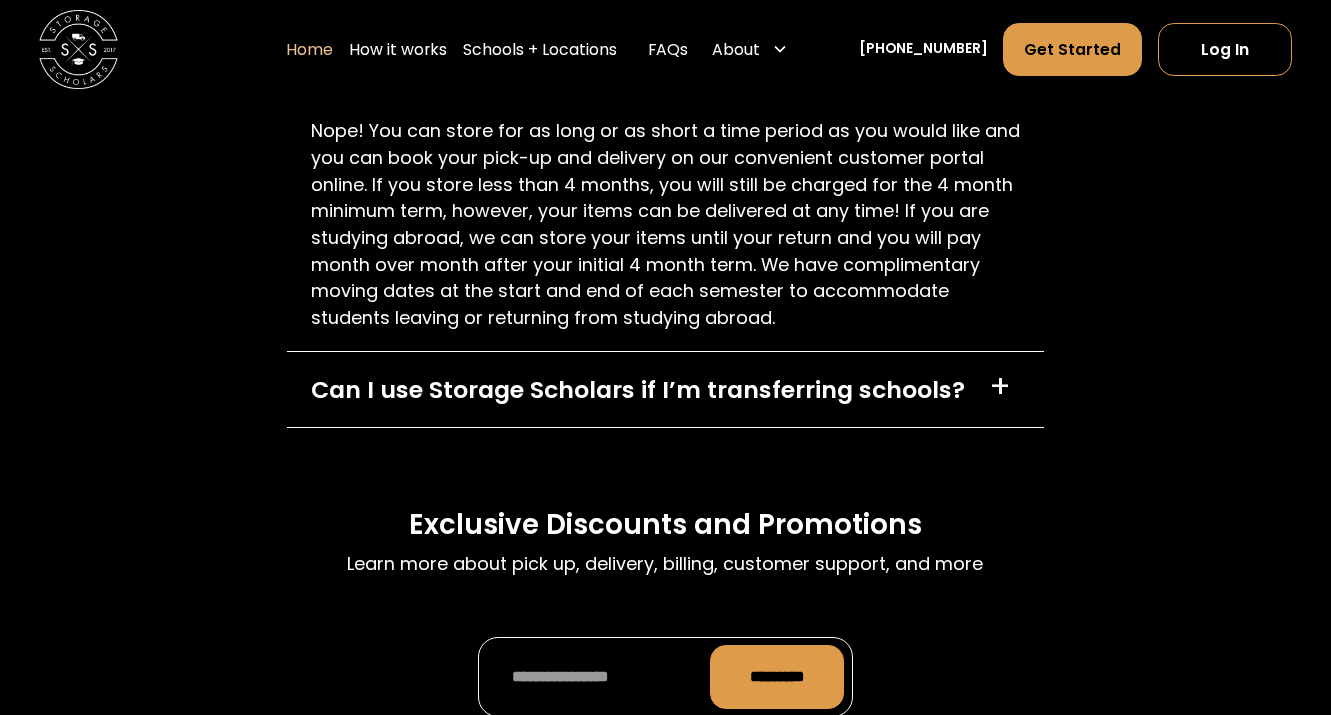 scroll, scrollTop: 6430, scrollLeft: 0, axis: vertical 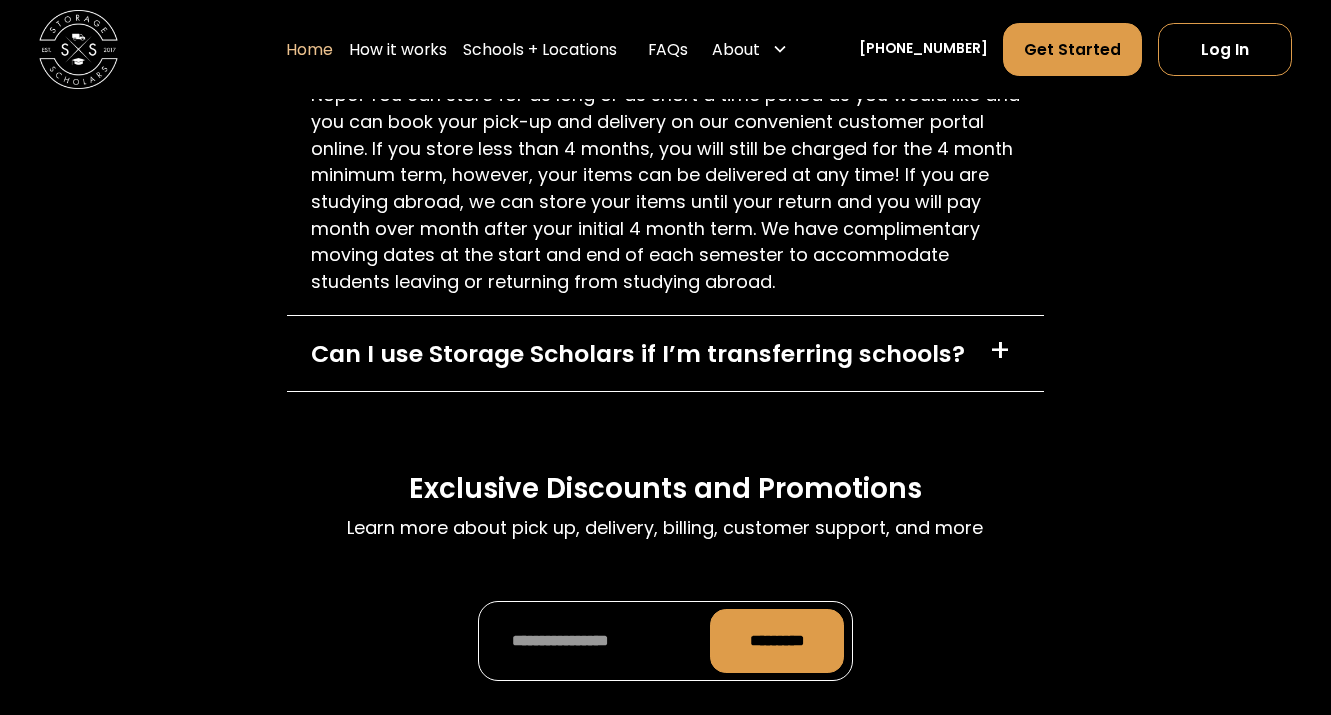 click on "Can I use Storage Scholars if I’m transferring schools?" at bounding box center (638, 353) 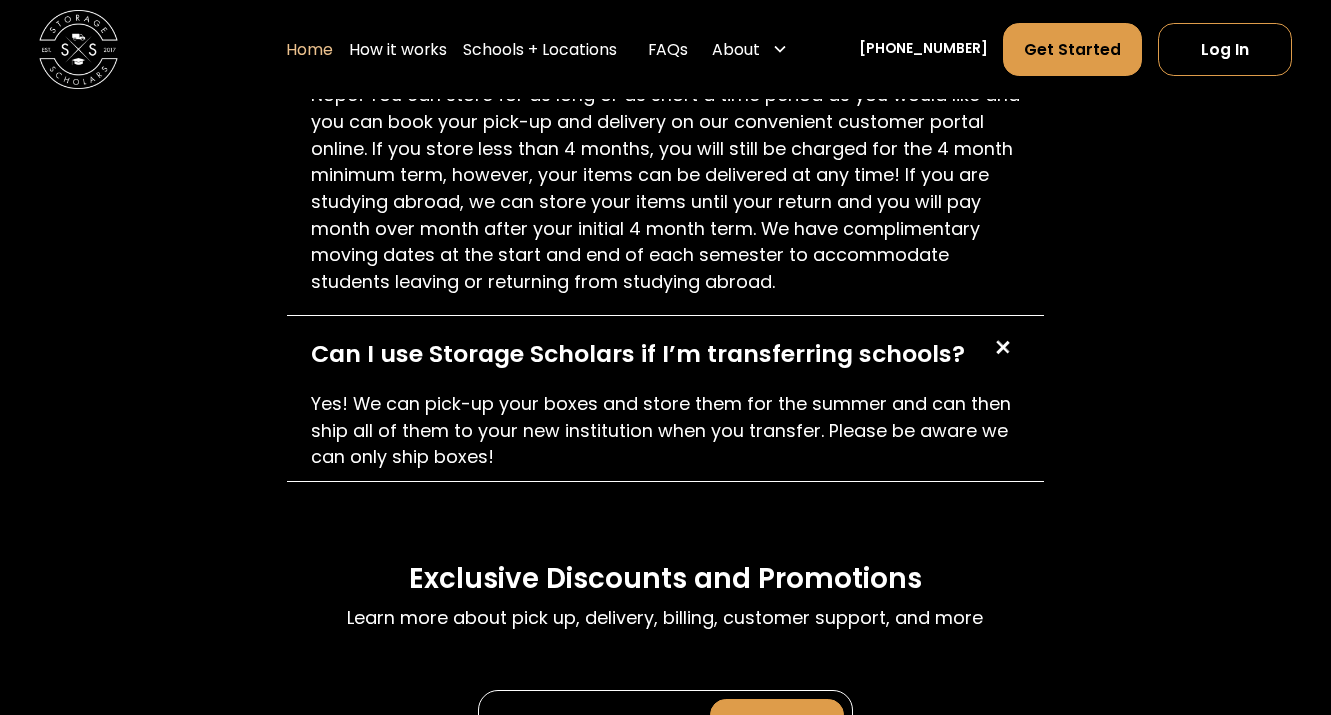 click on "FAQs Learn more about pick up, delivery, billing, customer support, and more How much does it cost? + We charge per item, per month and the cost of each item will depend on its size classification. All items will fall into one of the following pricing tiers: Small Medium Large Please visit your school's page to see what tiers the most commonly stored items fall into and the price of each tier. All items will be charged for a minimum of 4 months. If you would like an estimate of your total cost, please use our helpful pricing calculator located on our pricing page or reach out to our customer service team. What are the complimentary move dates for my university? + You can find the complimentary pick-up and delivery dates by going to your school's webpage at [DOMAIN_NAME]. Pick-up dates are chosen in accordance with your campus's final exam week. Delivery dates are chosen in accordance with your campus's designated move-in week. Do I have to store all 4 months? What about abroad storage? + + *********" at bounding box center (665, -28) 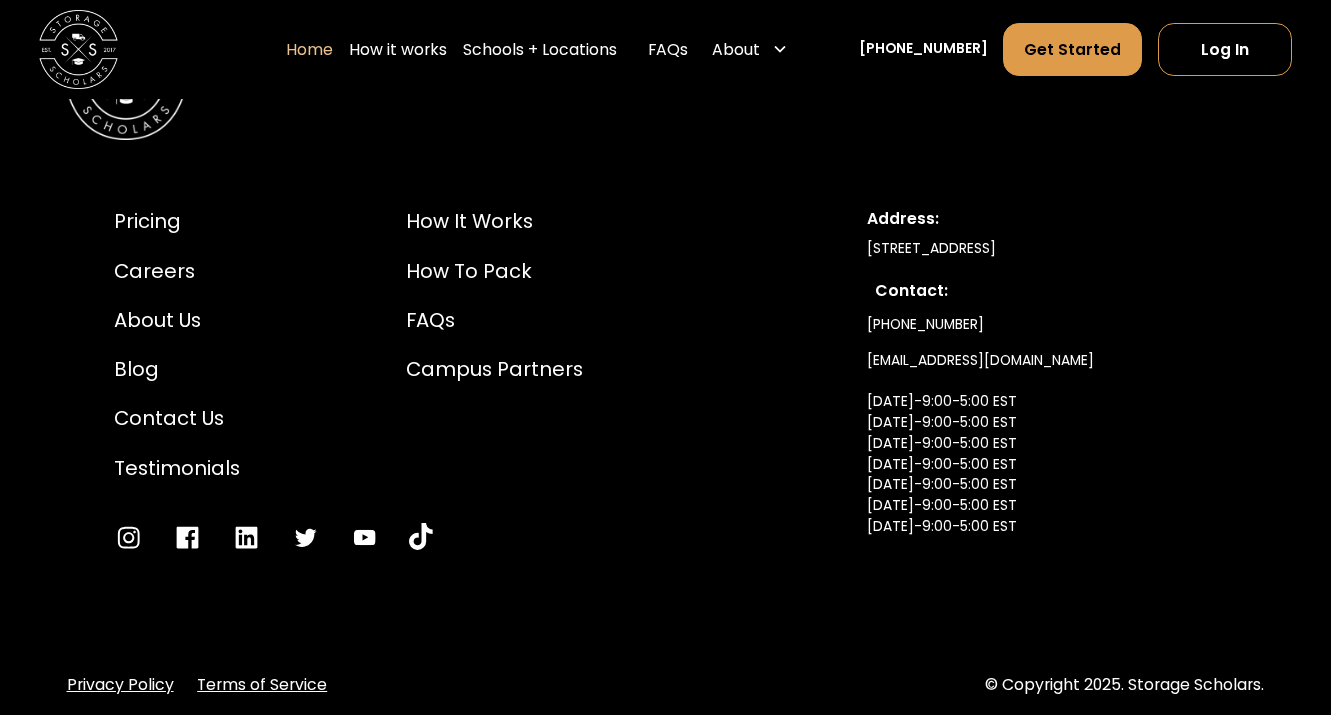 scroll, scrollTop: 7333, scrollLeft: 0, axis: vertical 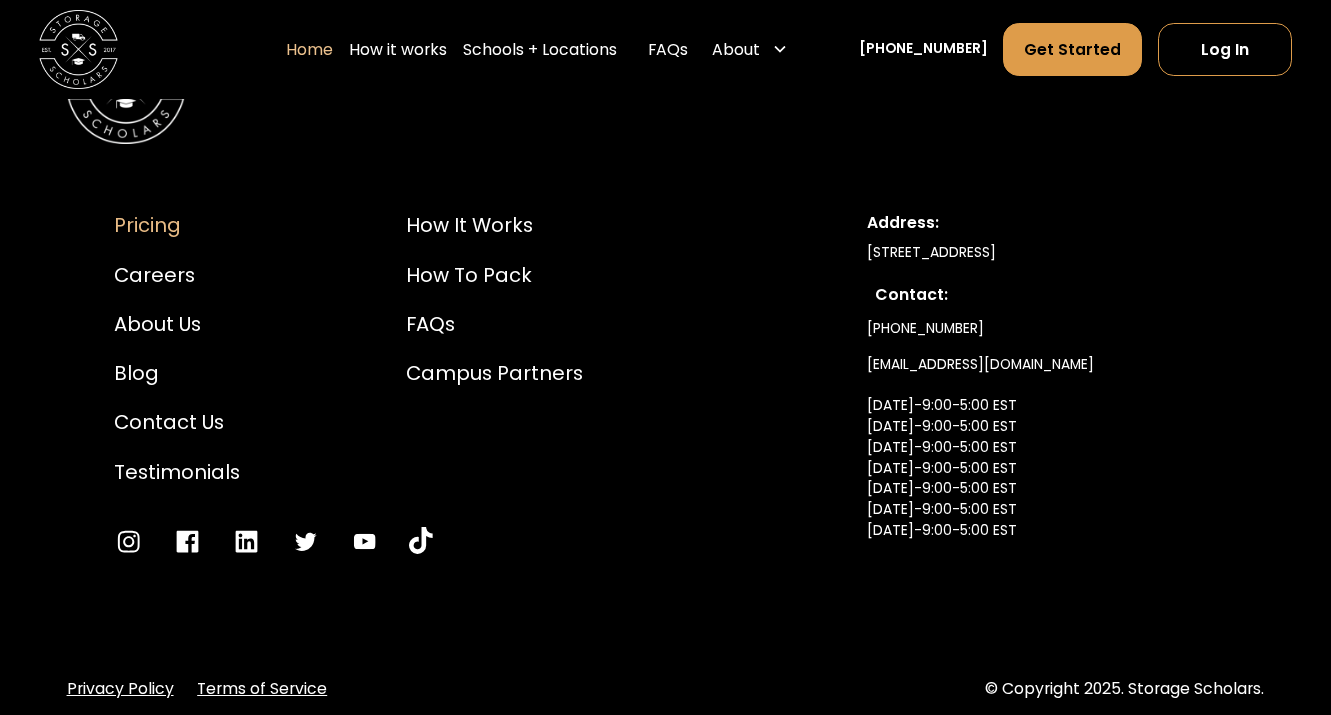 click on "Pricing" at bounding box center (177, 226) 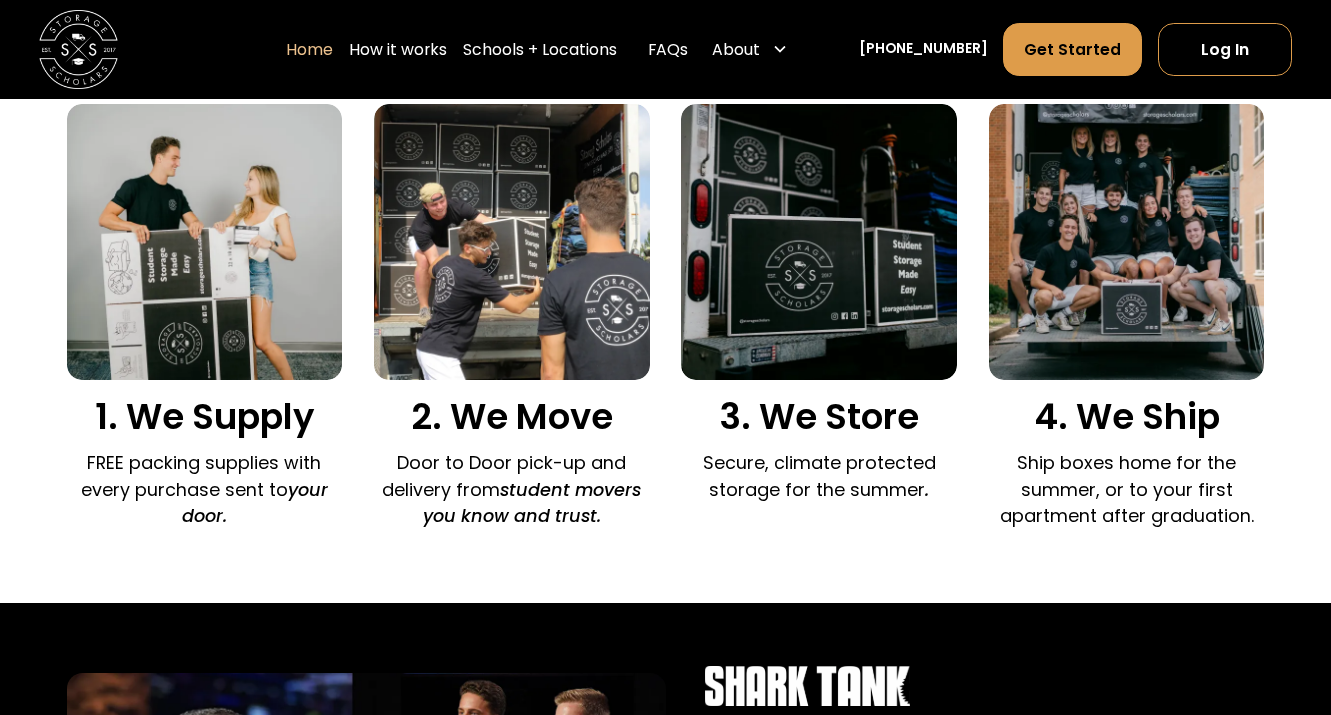 scroll, scrollTop: 0, scrollLeft: 0, axis: both 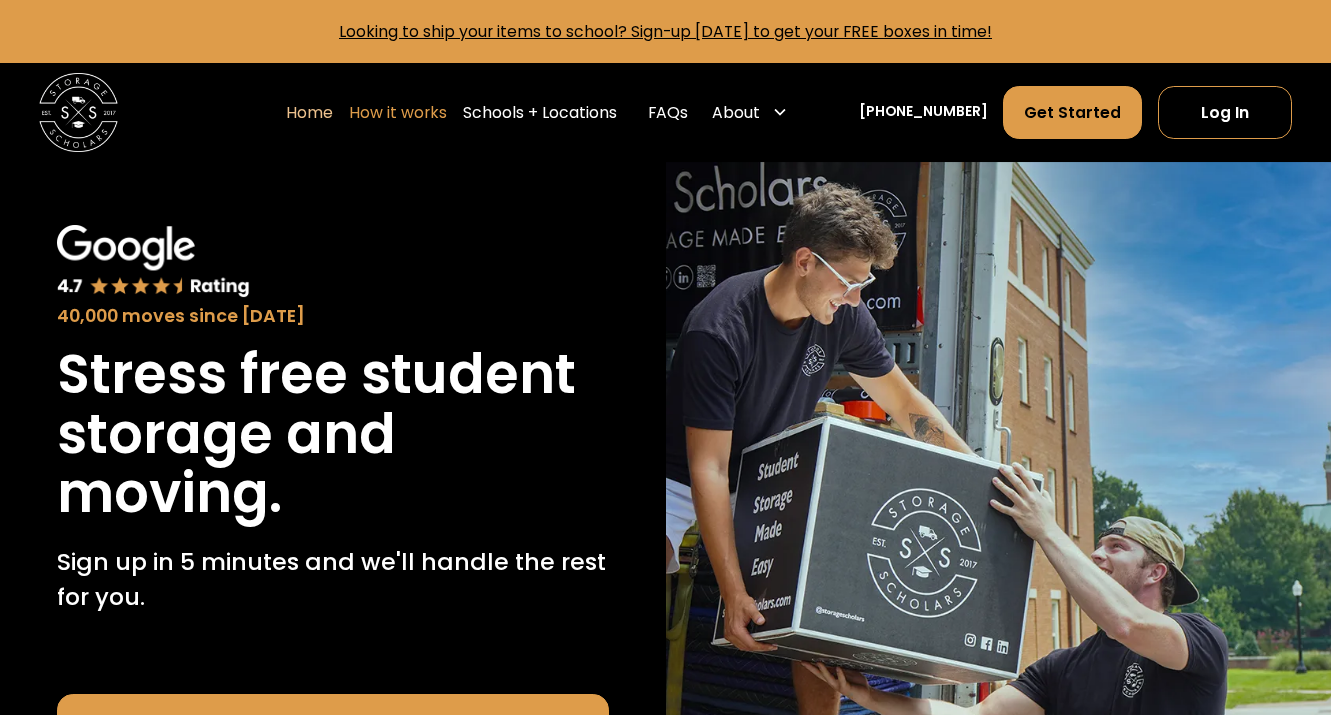 click on "How it works" at bounding box center [398, 112] 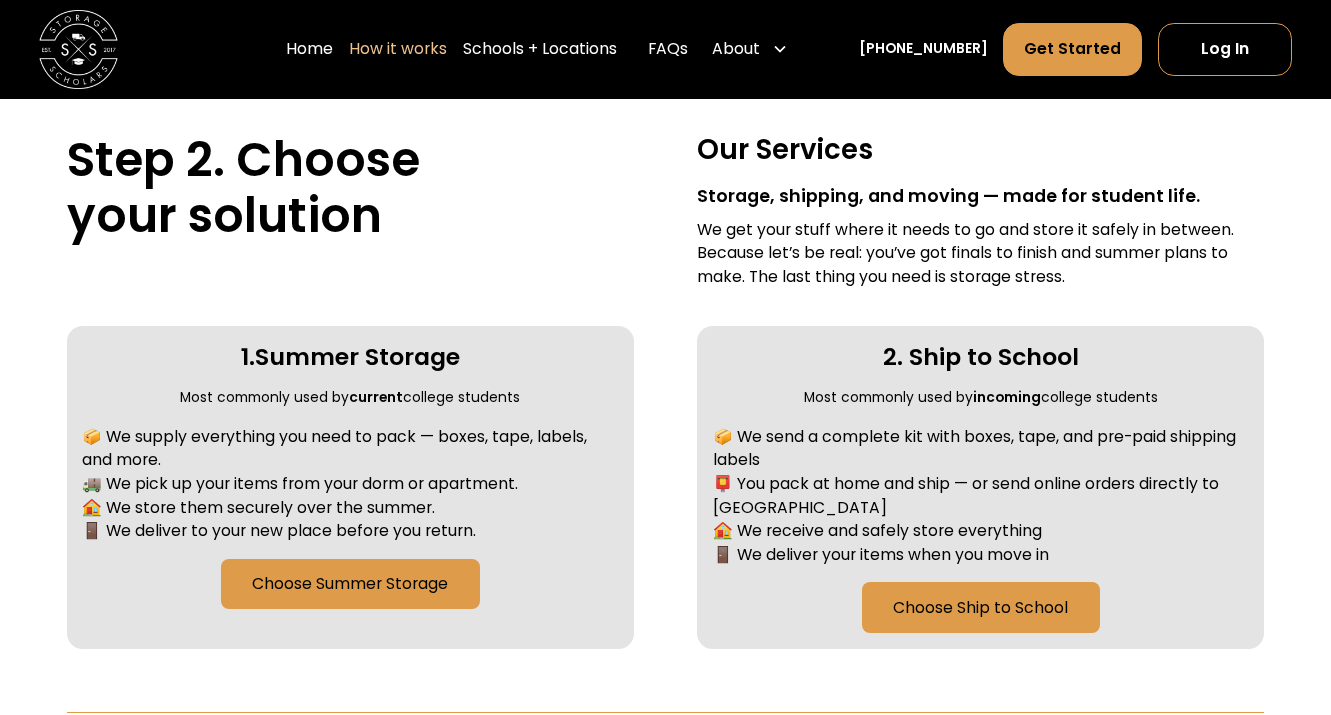 scroll, scrollTop: 729, scrollLeft: 0, axis: vertical 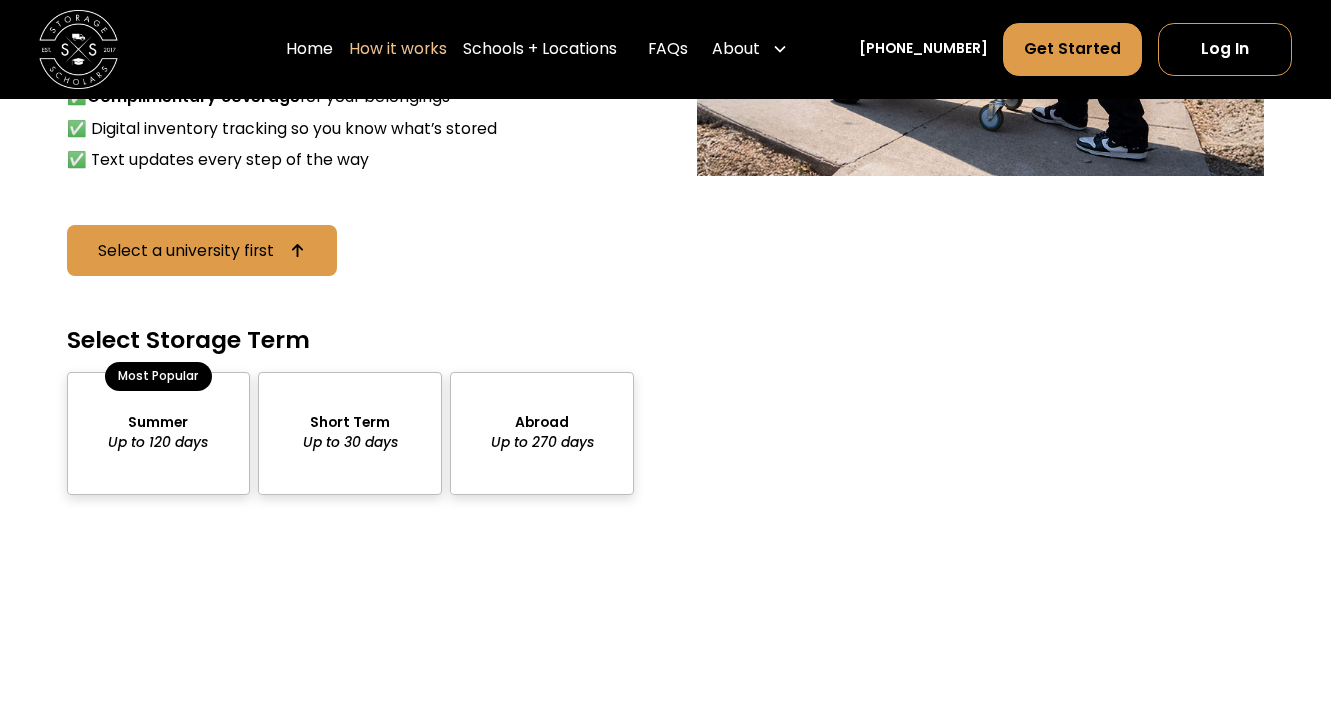 click at bounding box center [350, 433] 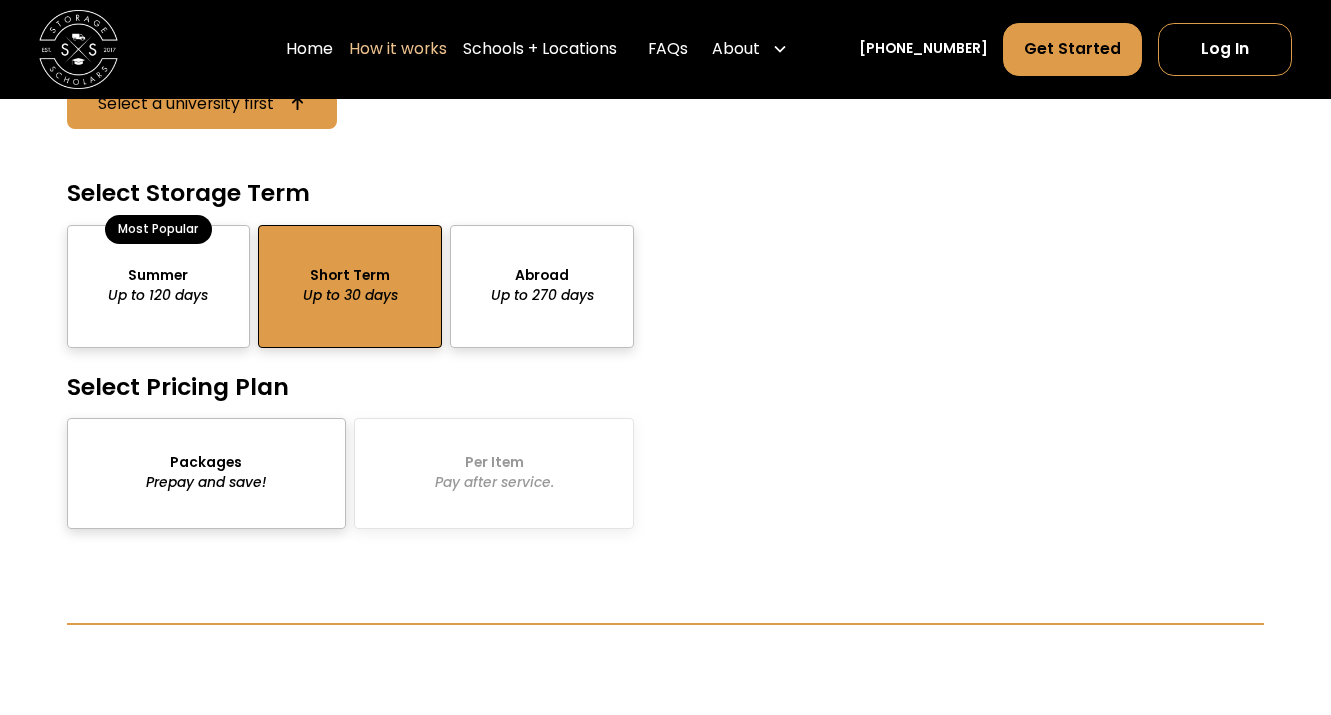scroll, scrollTop: 2002, scrollLeft: 0, axis: vertical 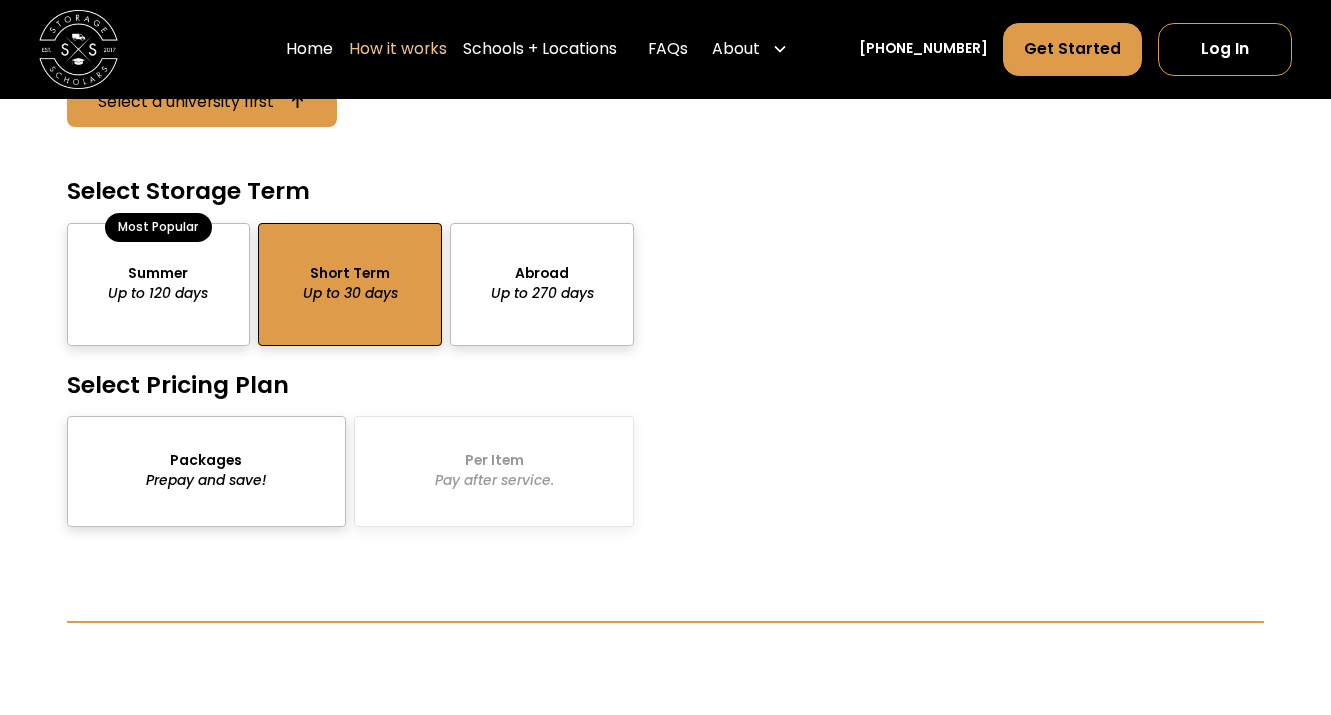 click at bounding box center [159, 284] 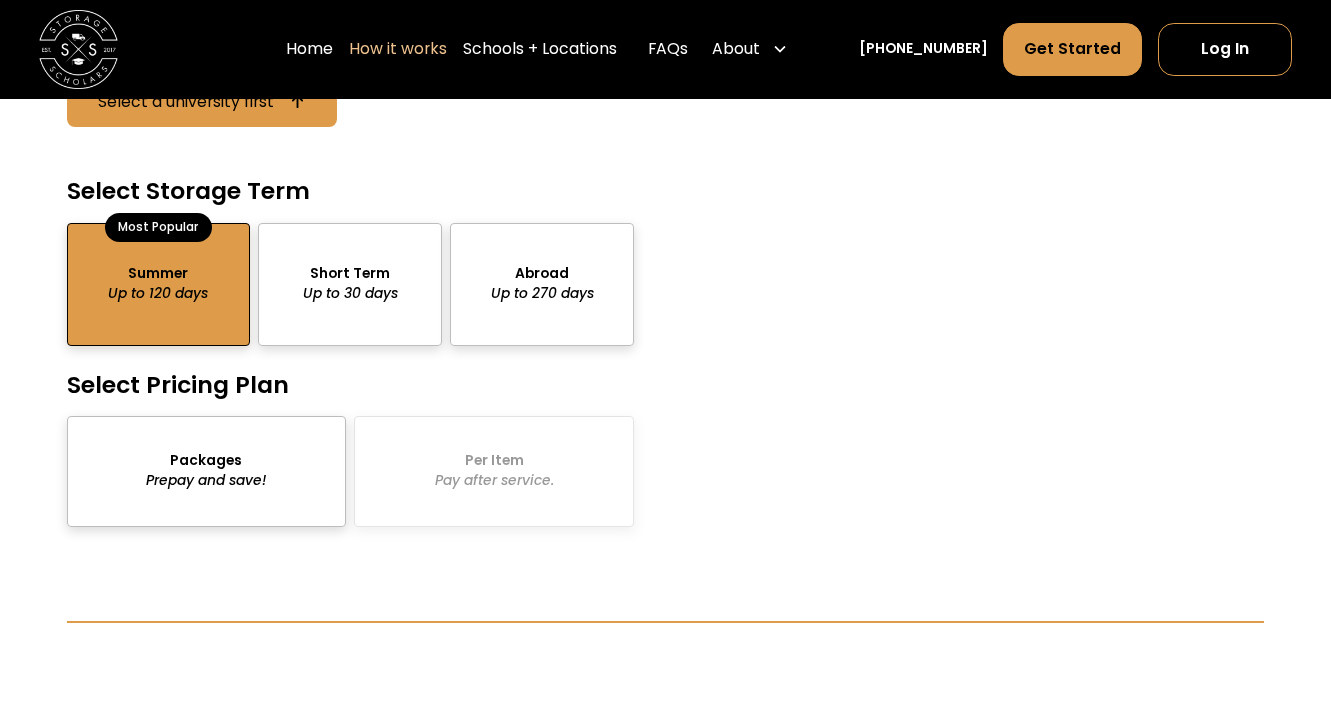 click on "Packages Prepay and save! Per Item Pay after service." at bounding box center (350, 471) 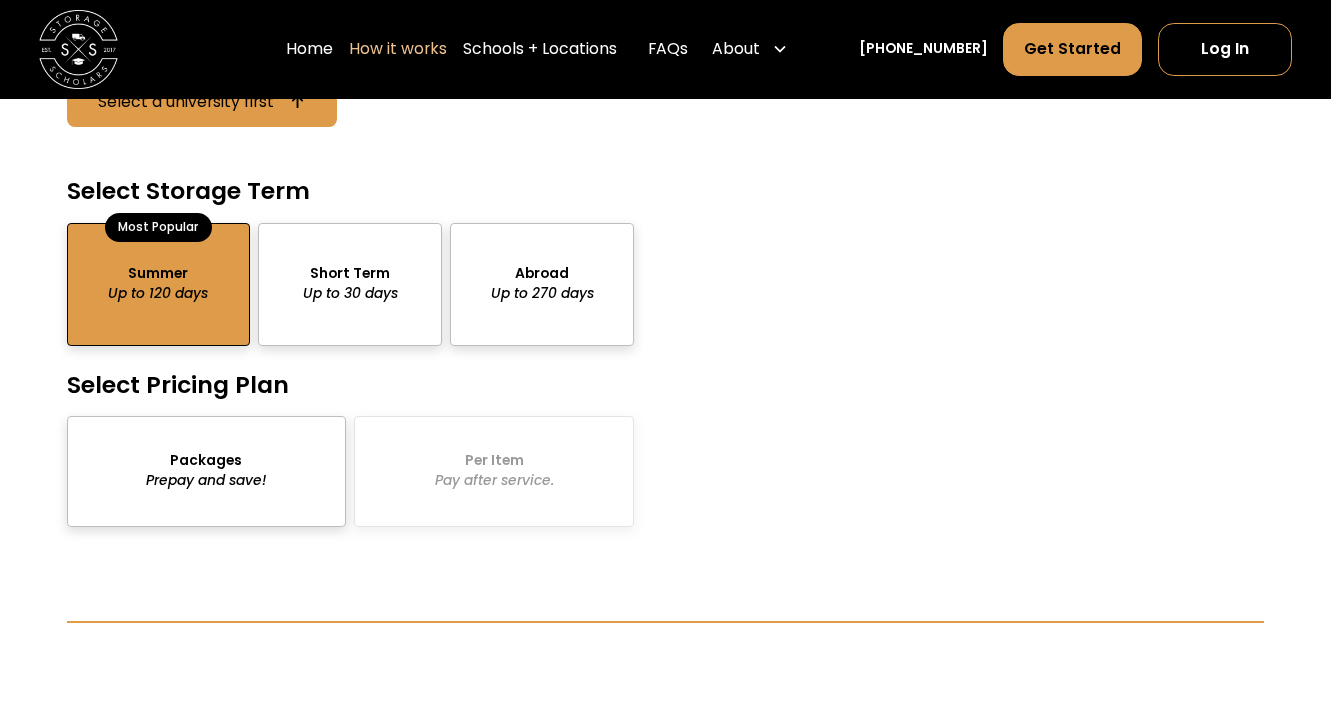 click at bounding box center [207, 471] 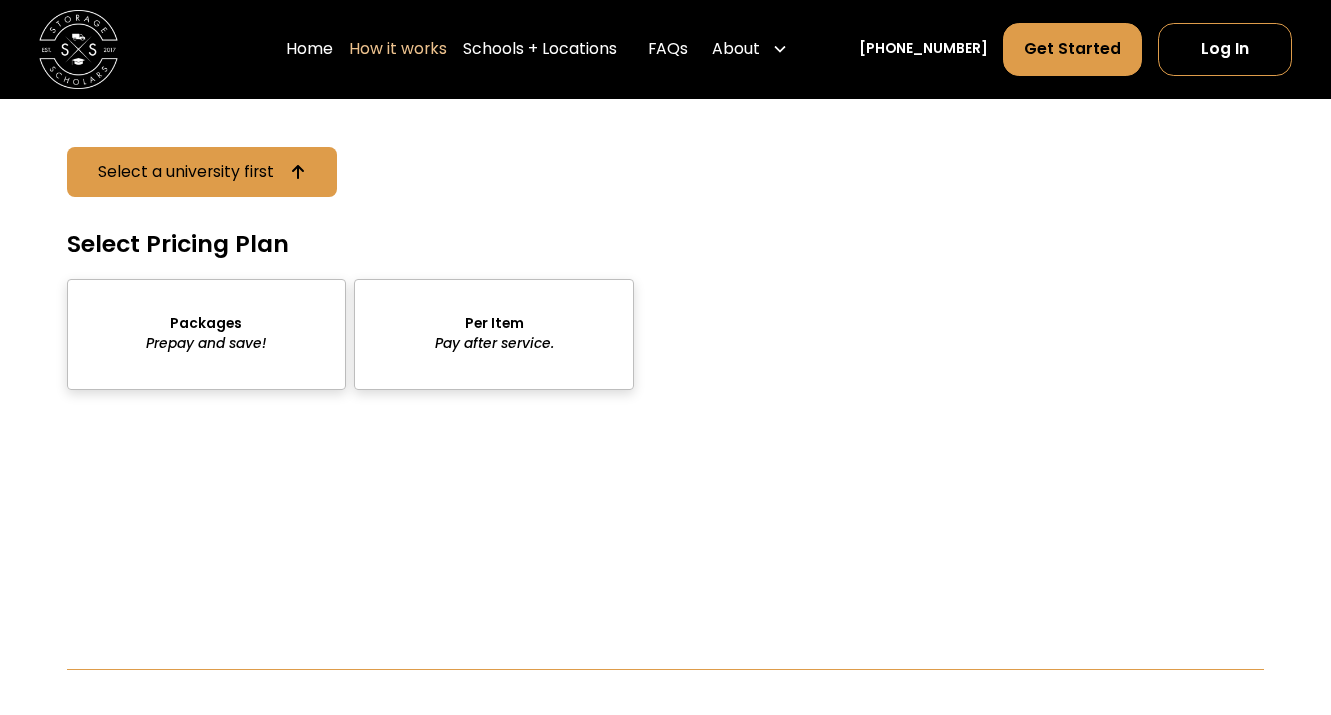 scroll, scrollTop: 3142, scrollLeft: 0, axis: vertical 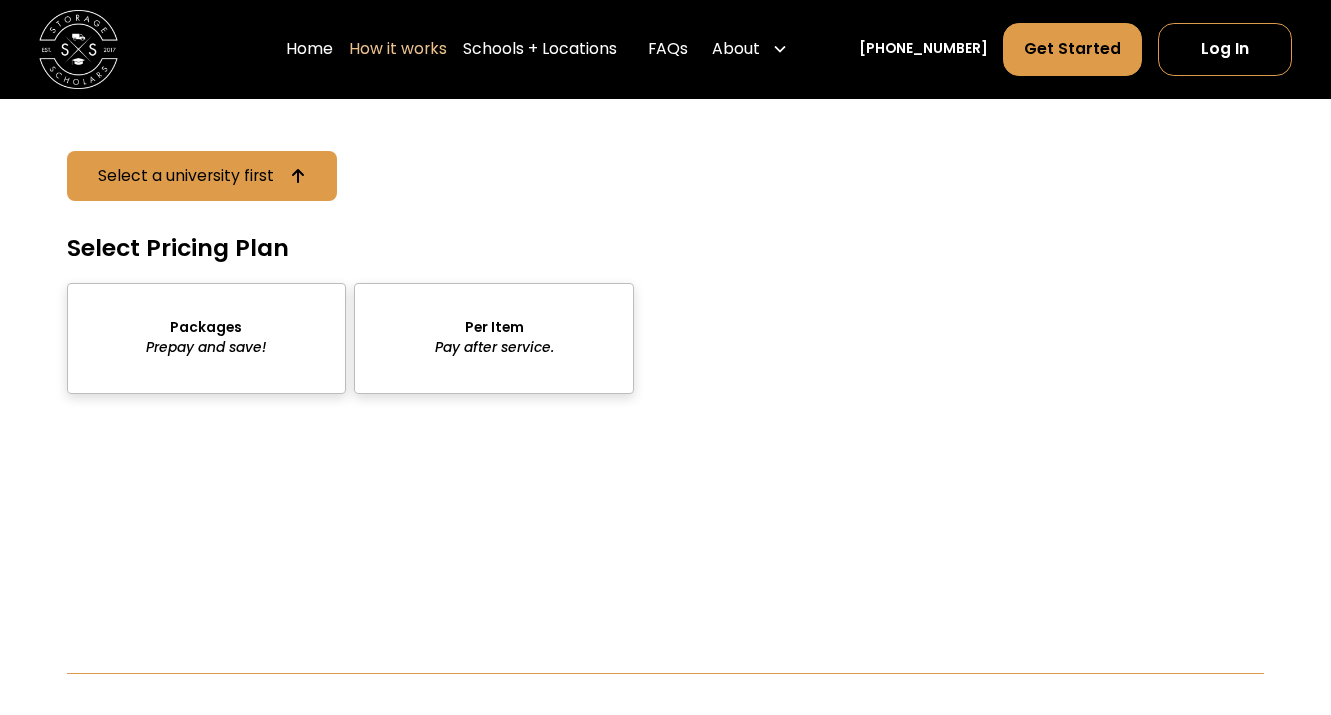 click at bounding box center [494, 338] 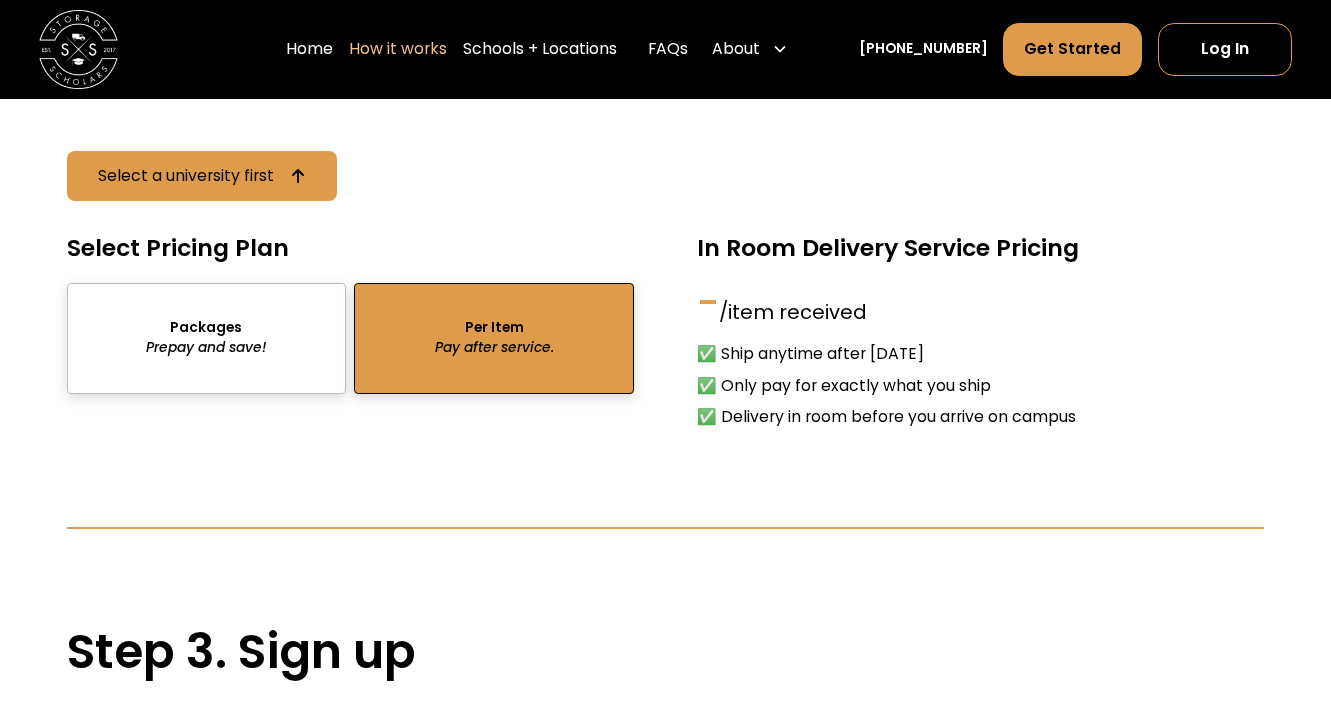 click at bounding box center (207, 338) 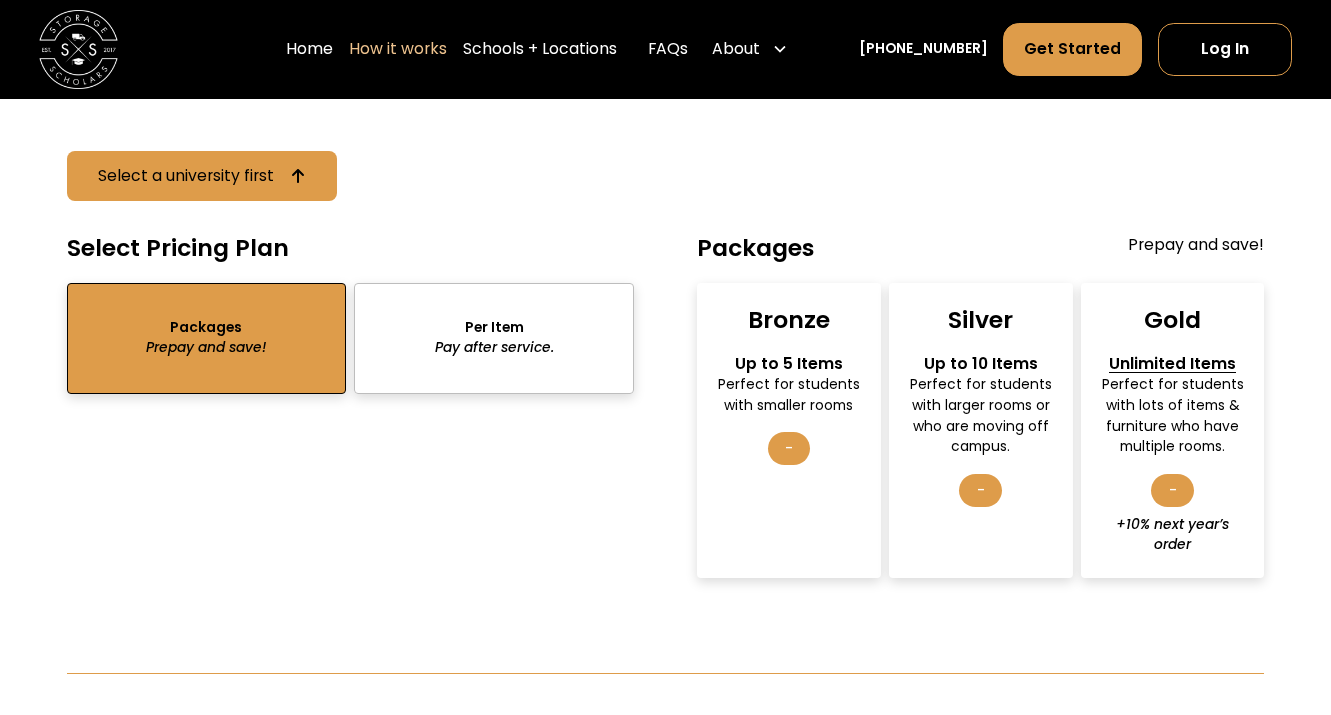 click on "01 Summer Storage The Full-Service Move-Out Head home worry-free — we’ll handle the rest. Storage Scholars professionally picks up your items, stores them securely over the summer, and delivers them right to your new dorm or apartment when you return.No trucks to rent. No hauling boxes. No begging friends for help. What's included: ✅ Professional pickup from your current dorm/apartment ✅ Secure storage in our climate-controlled facility ✅ Delivery to your new place before you get back ✅  Complimentary coverage  for your belongings ✅ Digital inventory tracking so you know what’s stored ✅ Text updates every step of the way Select a university first Select Storage Term Summer Up to 120 days Most Popular Short Term Up to 30 days Abroad Up to 270 days Select Pricing Plan Packages Prepay and save! Per Item Pay after service. Packages Prepay and save! Bronze Up to 5 Items Perfect for students with  smaller  rooms - Silver Up to 10 Items Perfect for students with  larger - Gold Unlimited Items - - -" at bounding box center [665, -513] 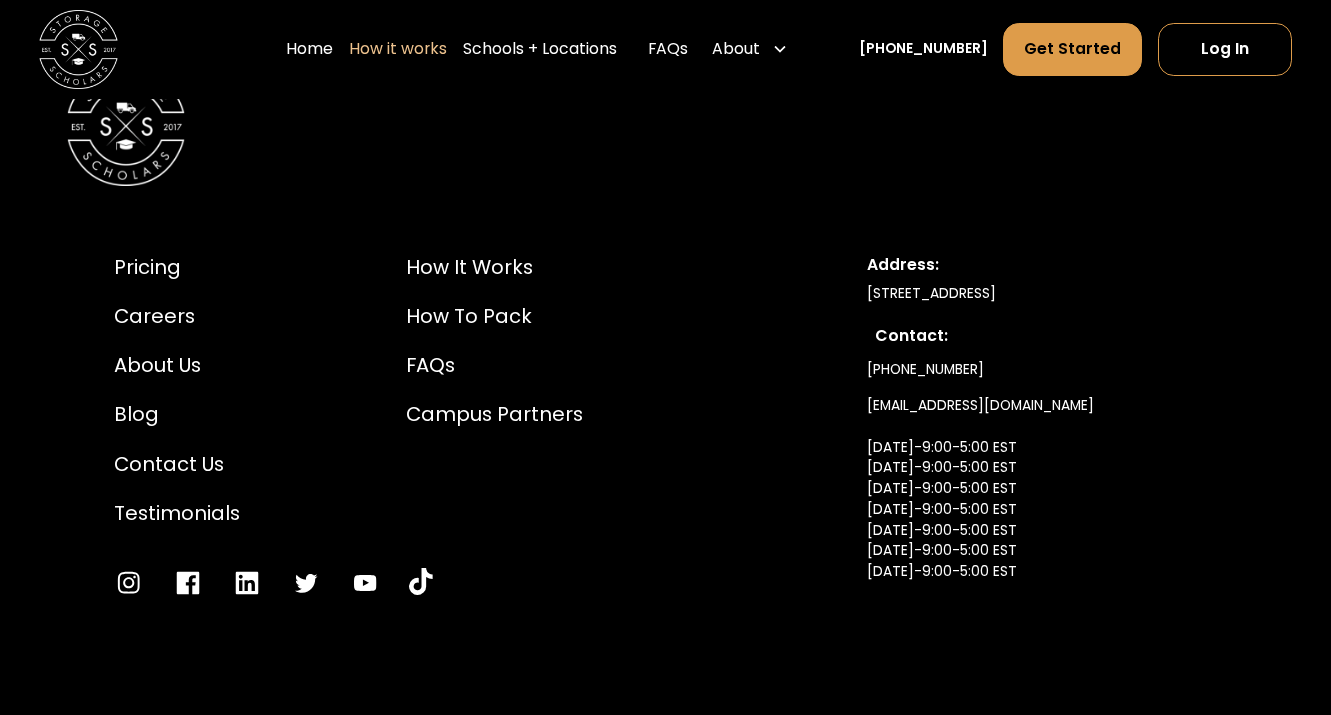 scroll, scrollTop: 5235, scrollLeft: 0, axis: vertical 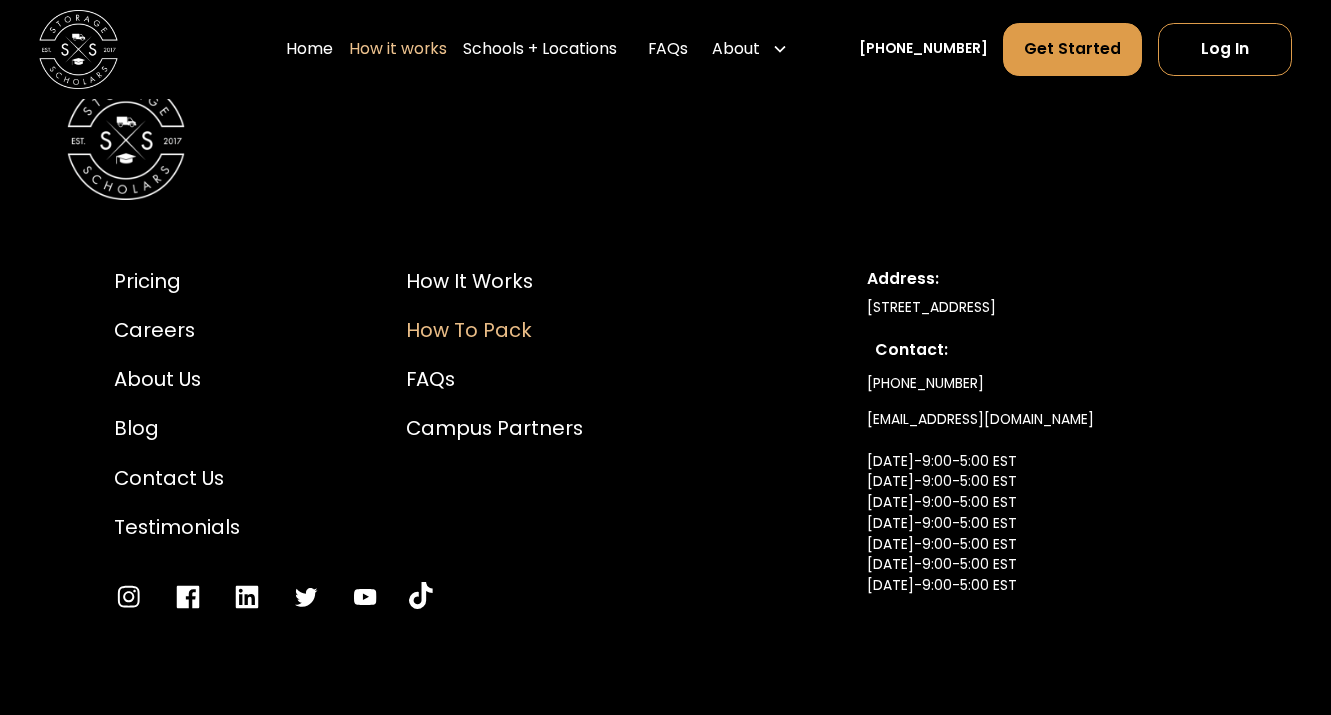 click on "How to Pack" at bounding box center (494, 331) 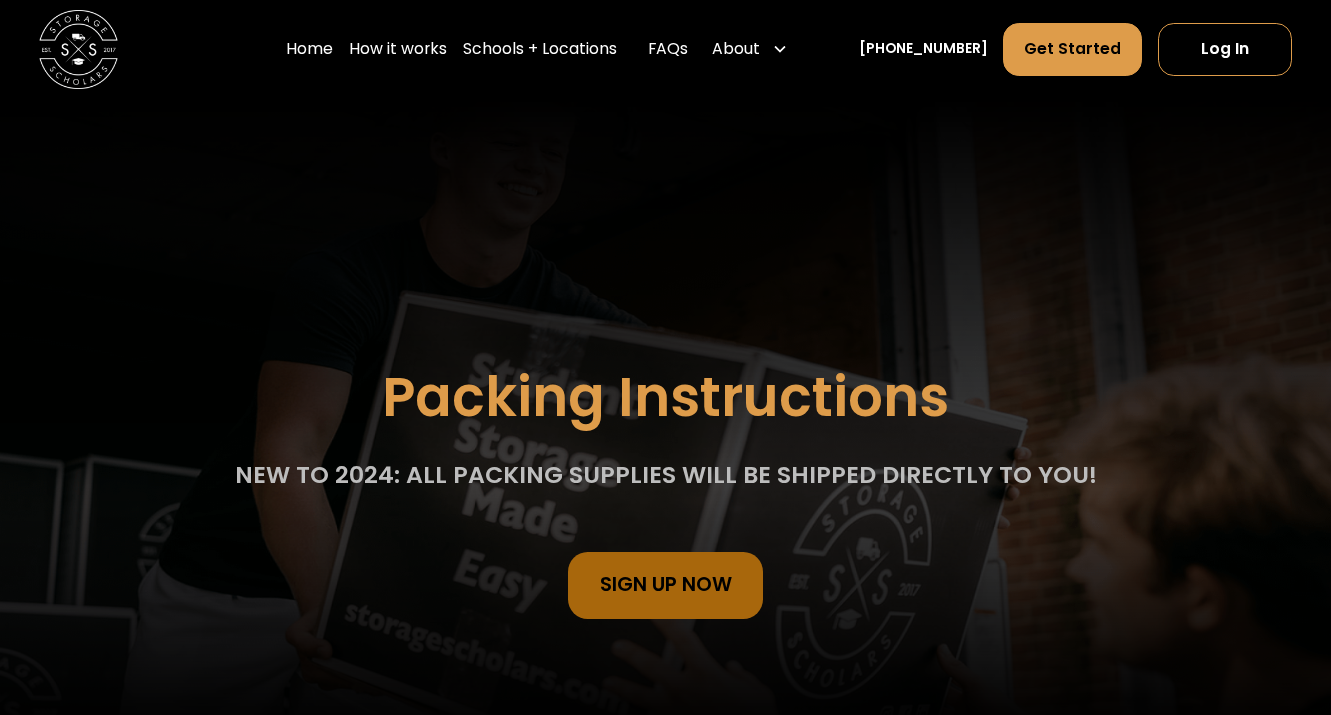 scroll, scrollTop: 0, scrollLeft: 0, axis: both 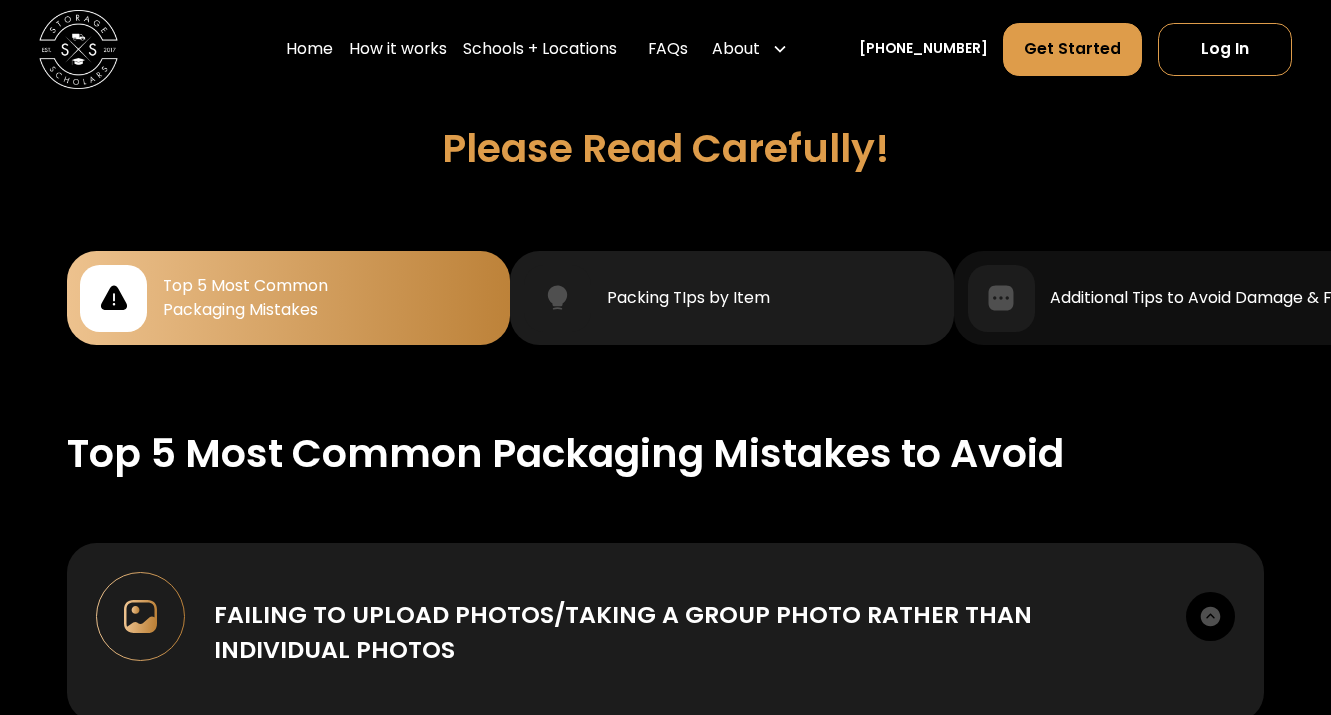click on "Packing TIps by Item" at bounding box center [688, 298] 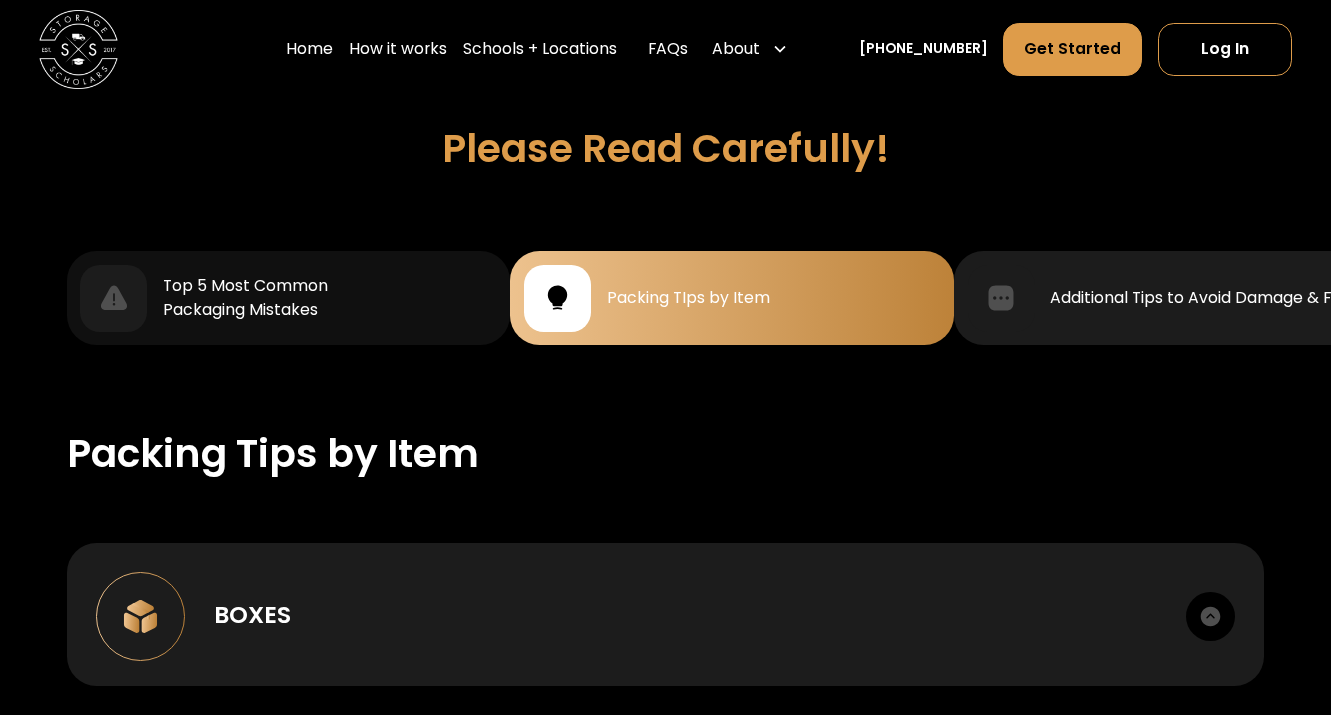 click on "Additional Tips to Avoid Damage & Fees" at bounding box center (1176, 298) 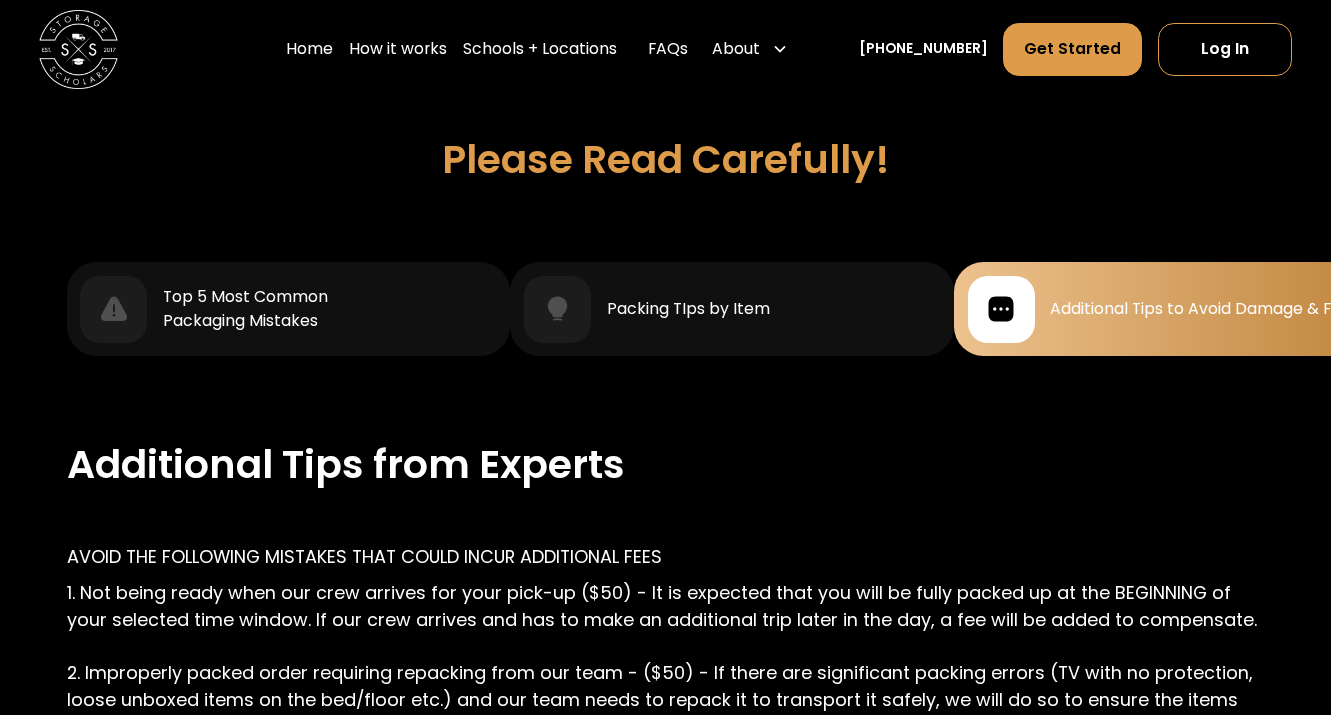scroll, scrollTop: 1780, scrollLeft: 0, axis: vertical 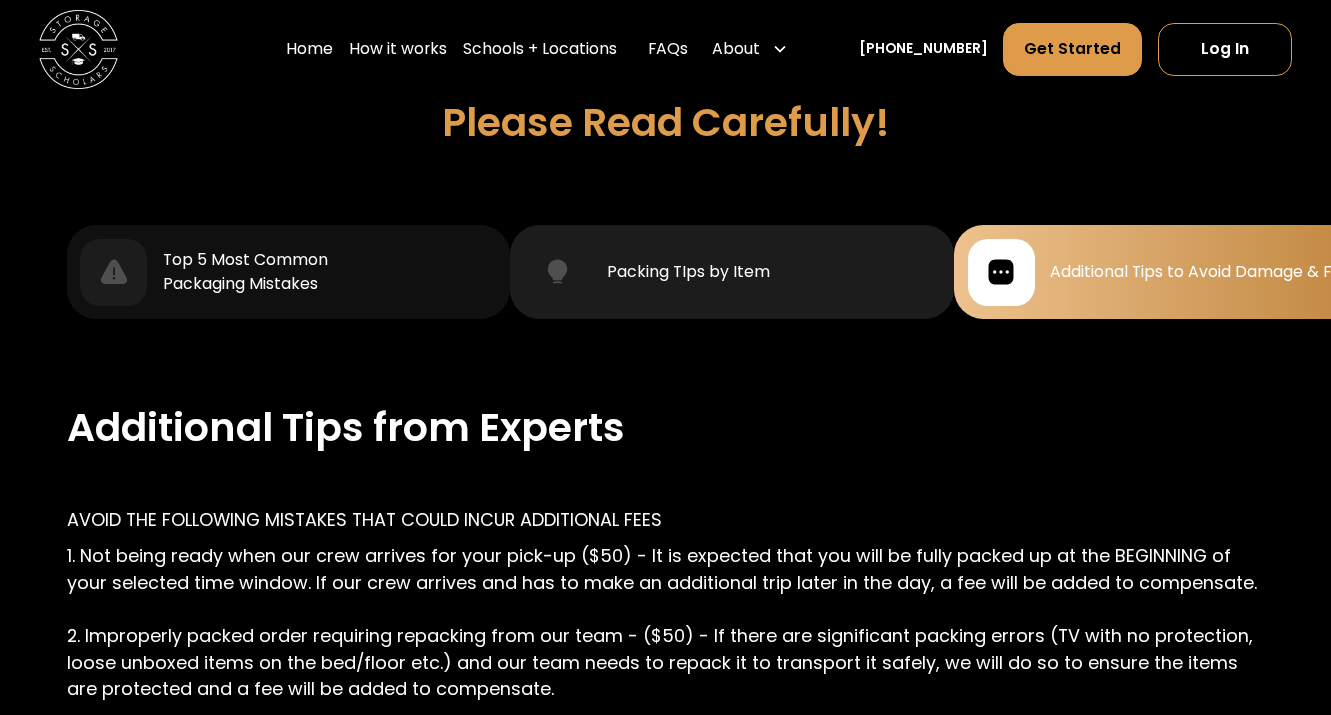 click on "Packing TIps by Item" at bounding box center [732, 272] 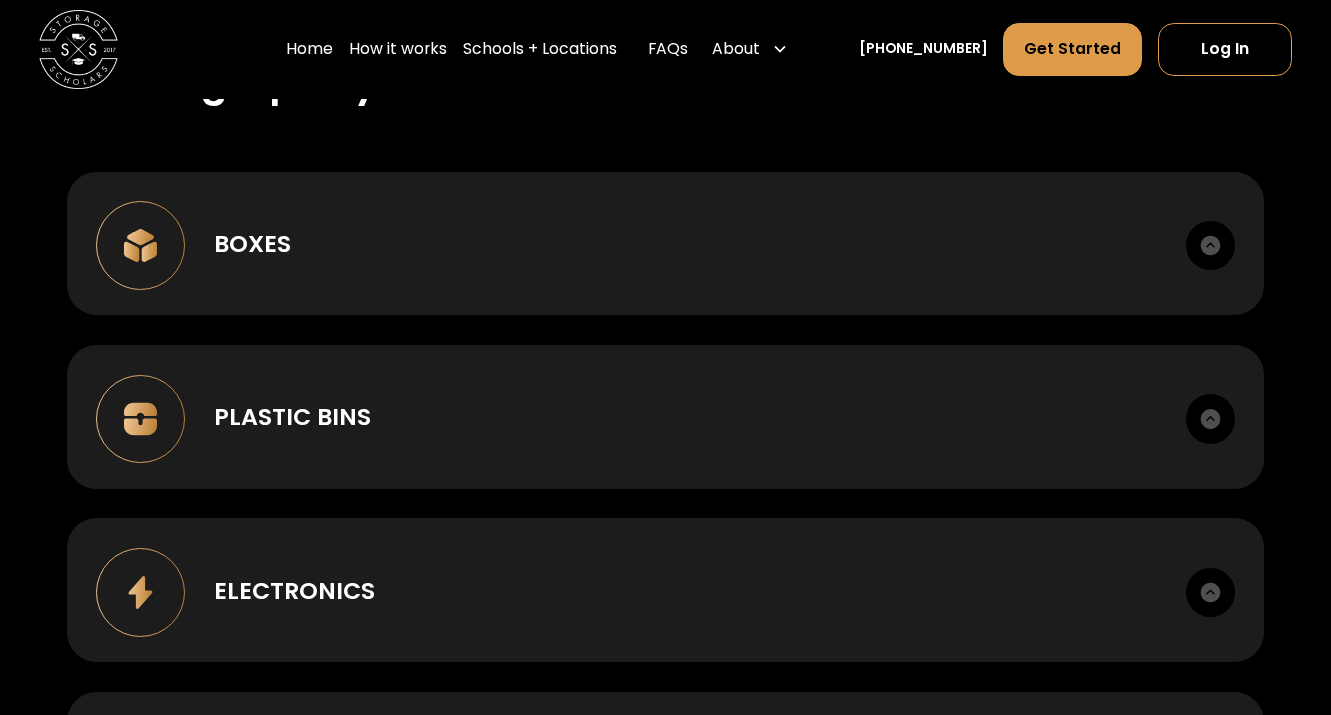 scroll, scrollTop: 2137, scrollLeft: 0, axis: vertical 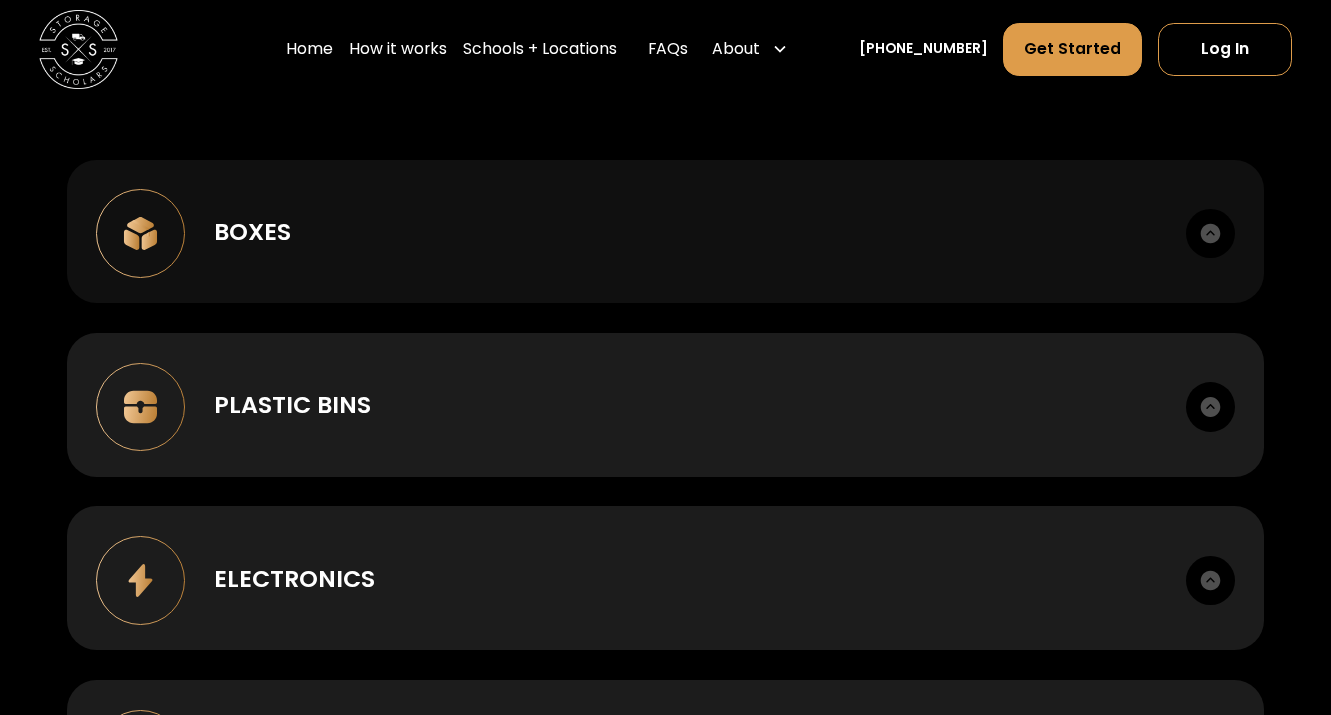 click at bounding box center (1210, 233) 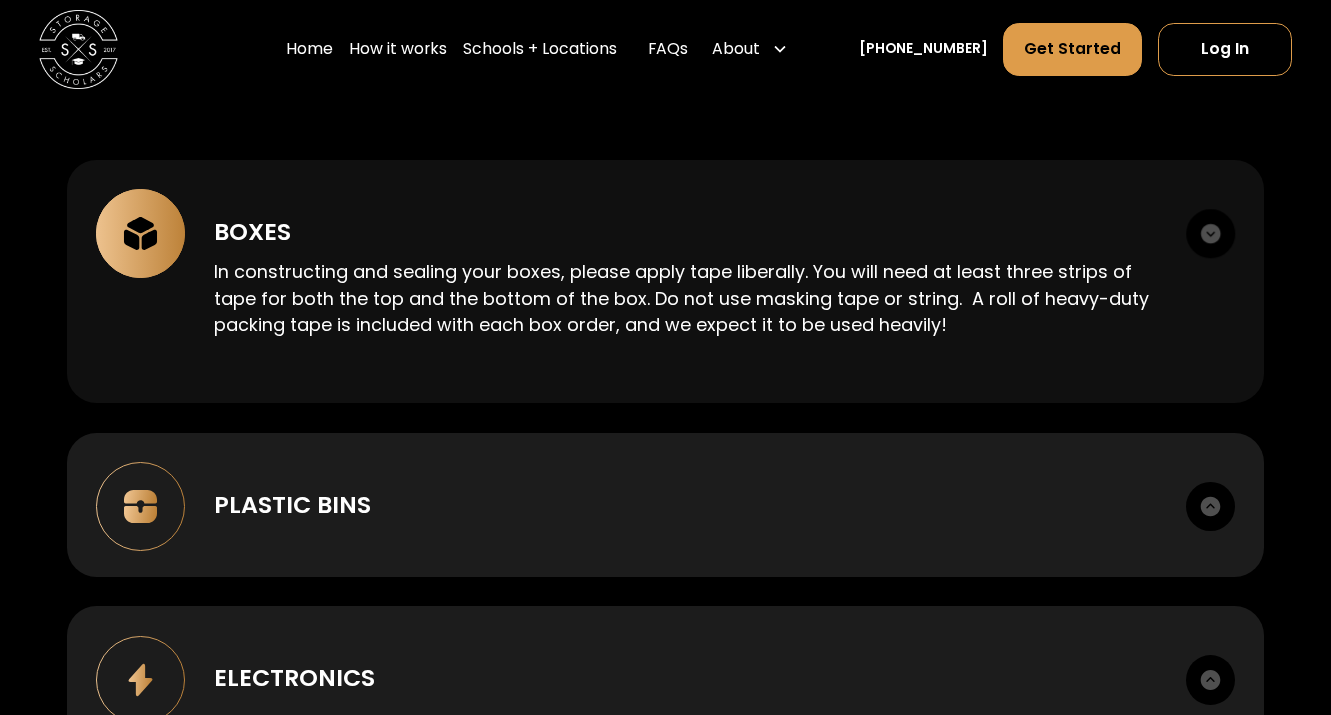 click at bounding box center [1210, 233] 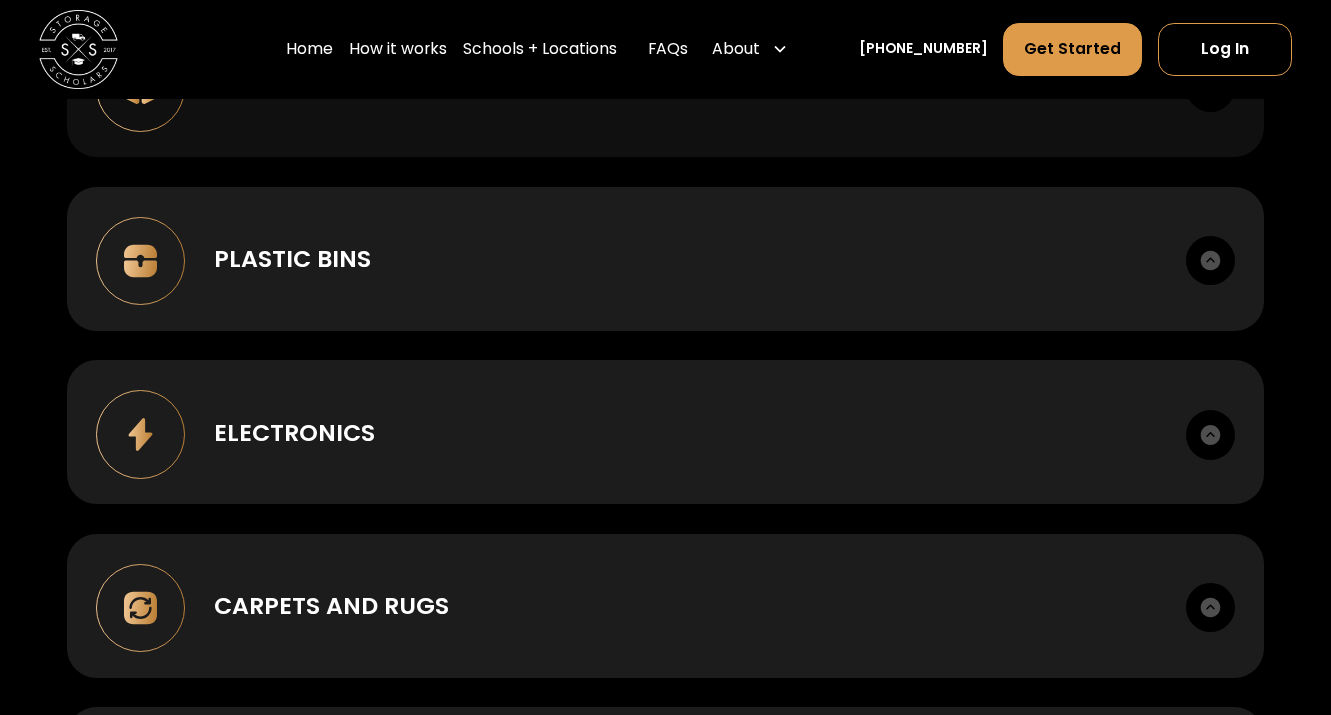 scroll, scrollTop: 2284, scrollLeft: 0, axis: vertical 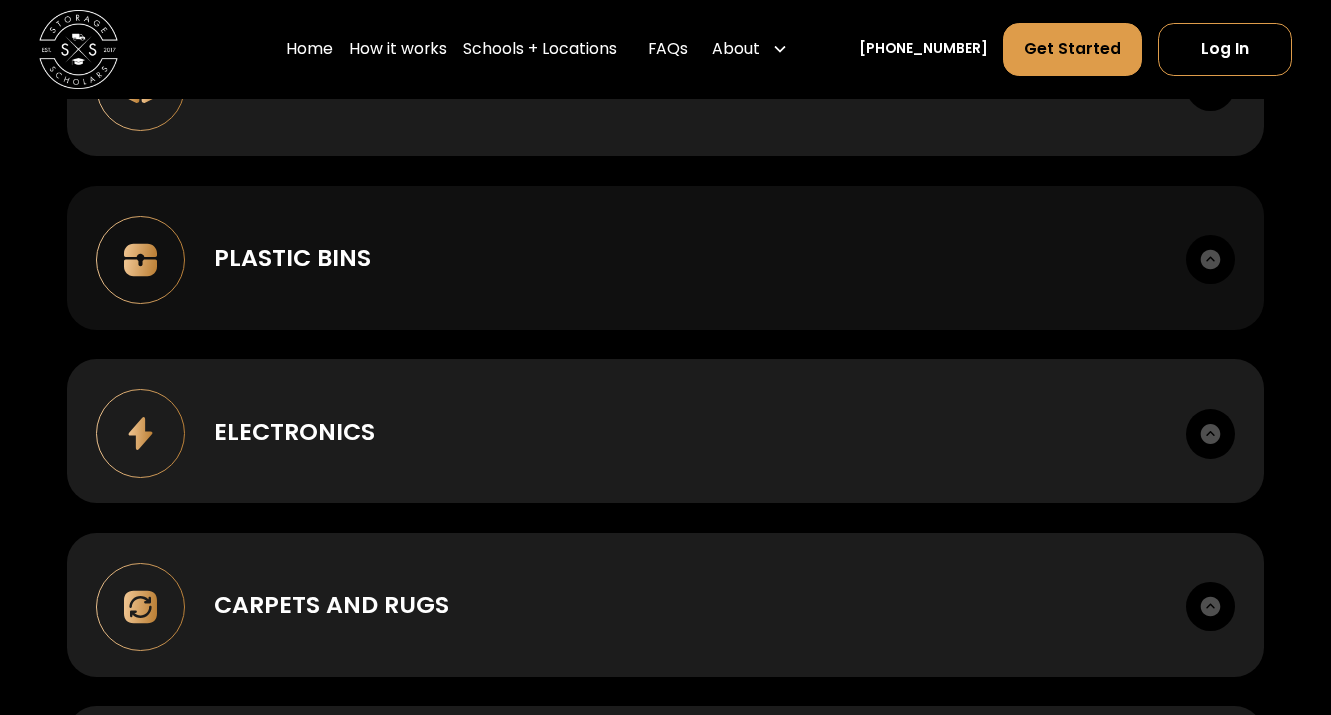 click at bounding box center [1210, 259] 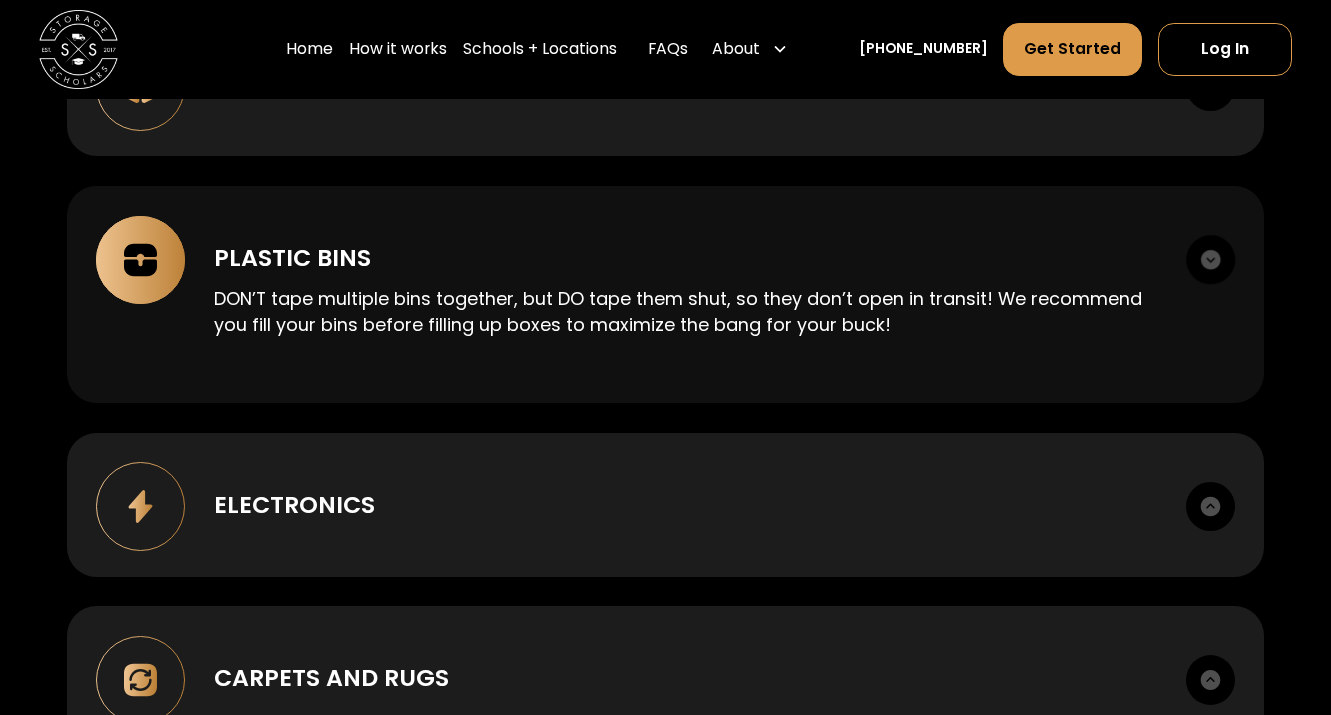 click at bounding box center [1210, 259] 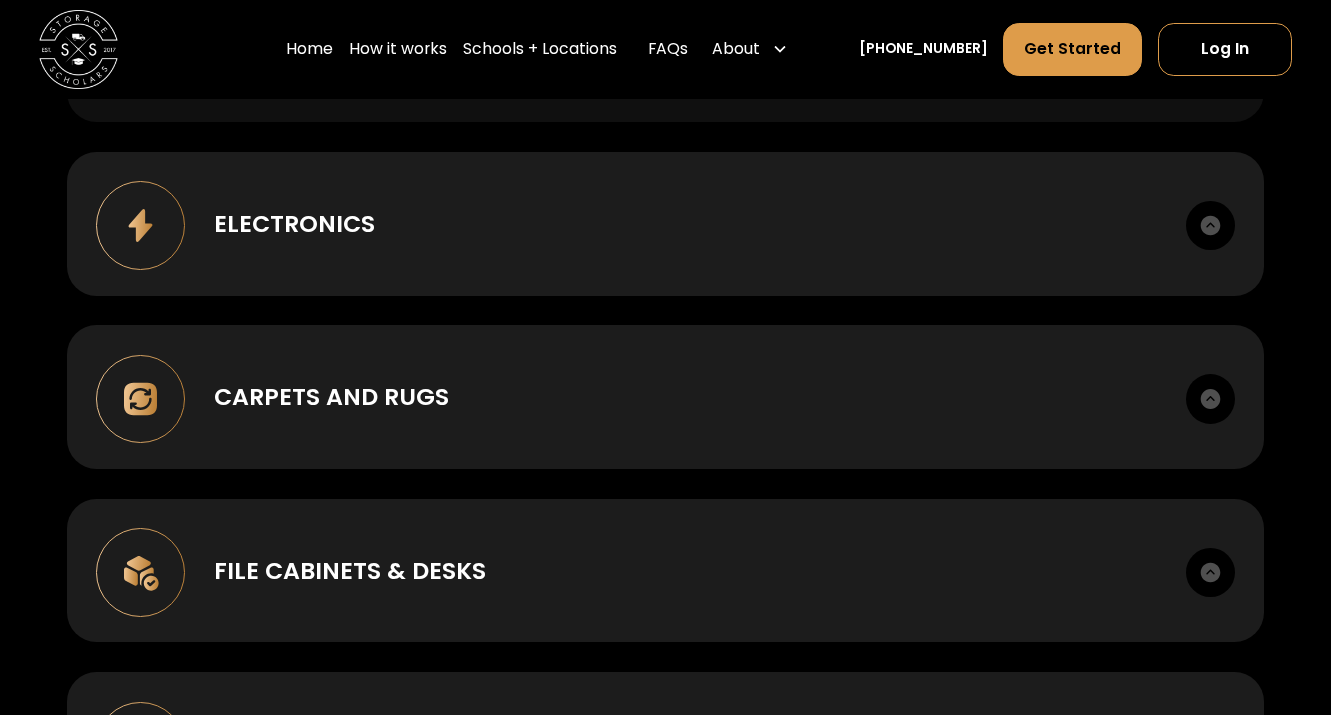 scroll, scrollTop: 2571, scrollLeft: 0, axis: vertical 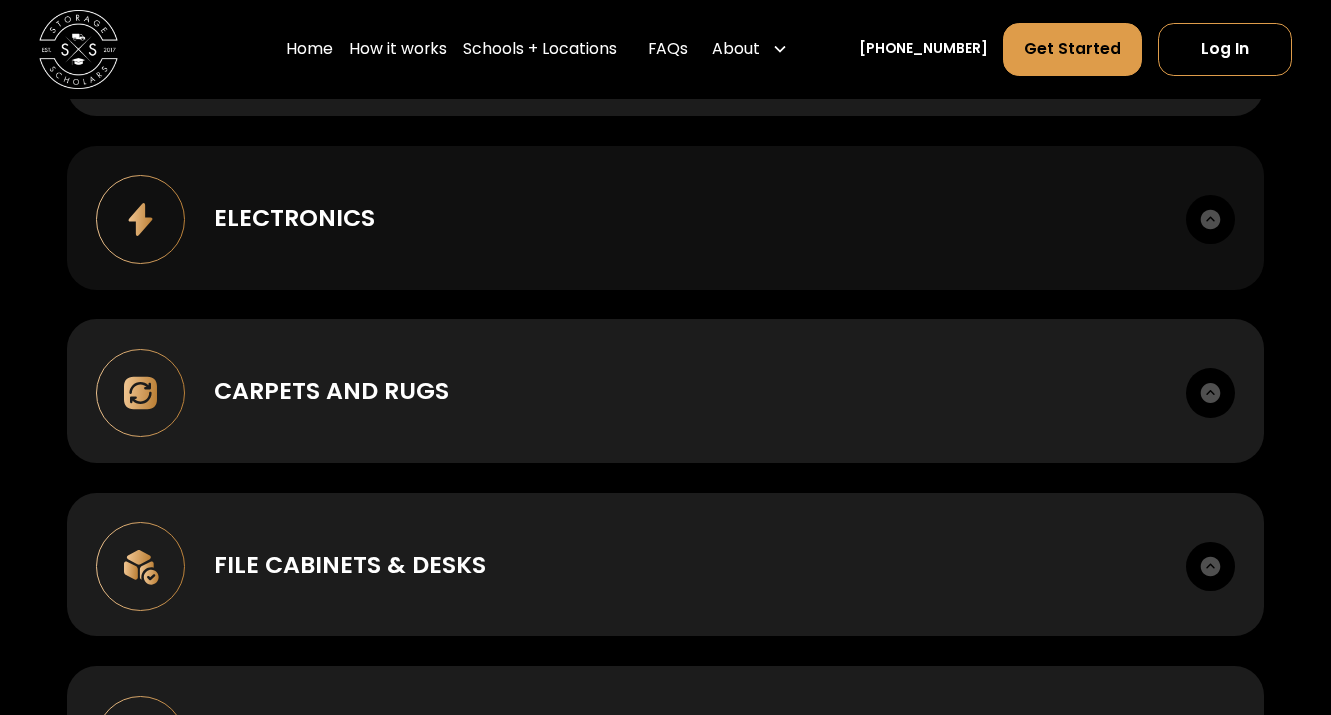 click at bounding box center (1210, 219) 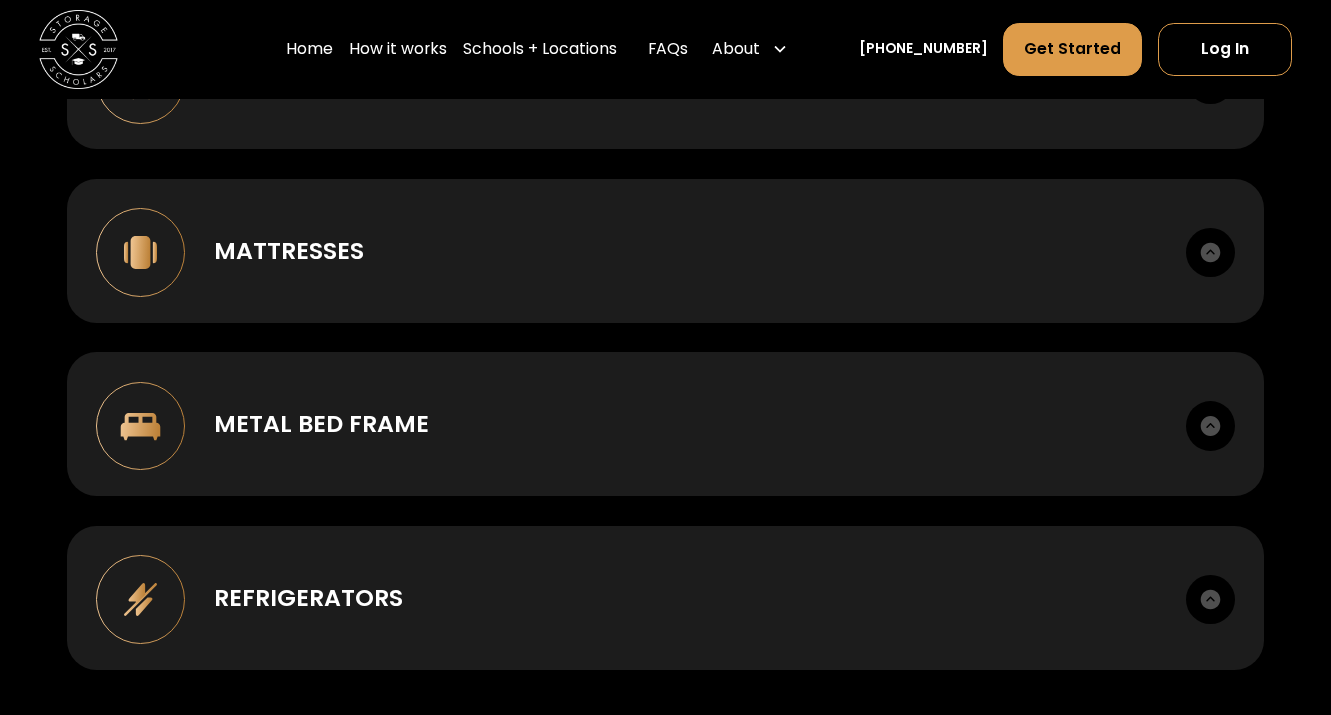 click at bounding box center (1210, 252) 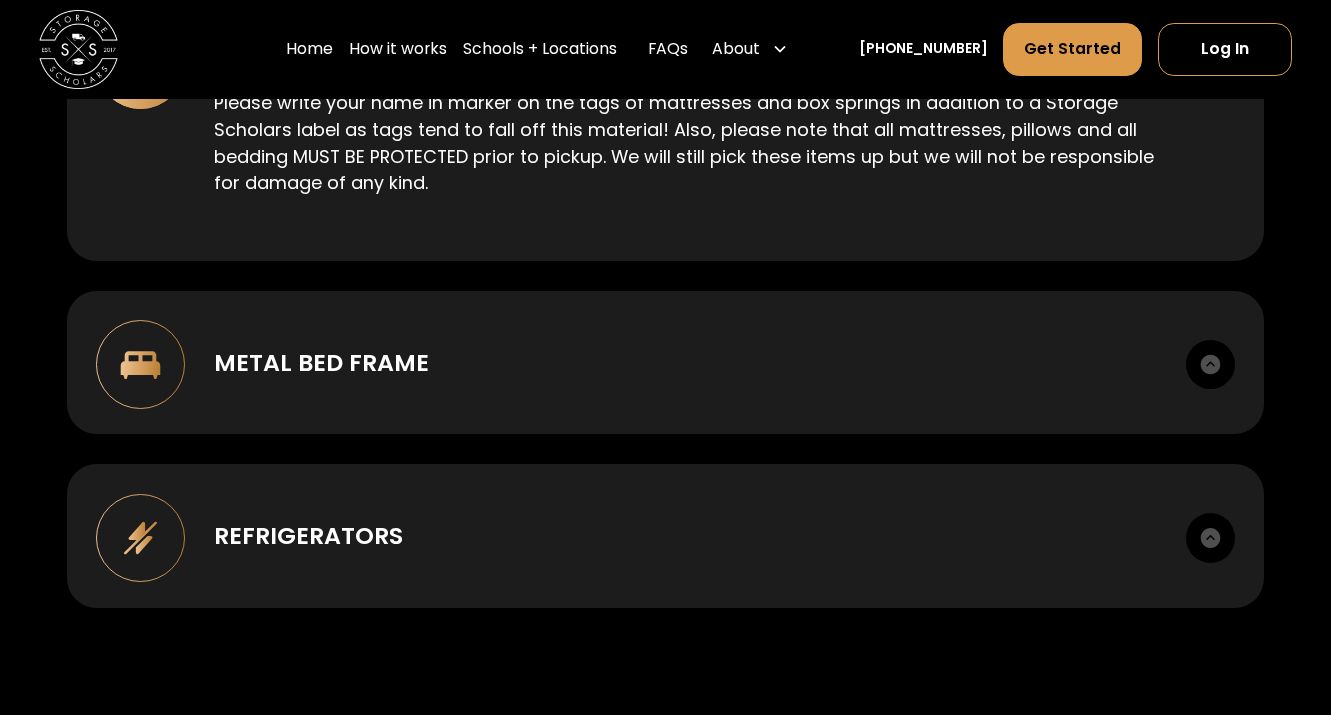 scroll, scrollTop: 3735, scrollLeft: 0, axis: vertical 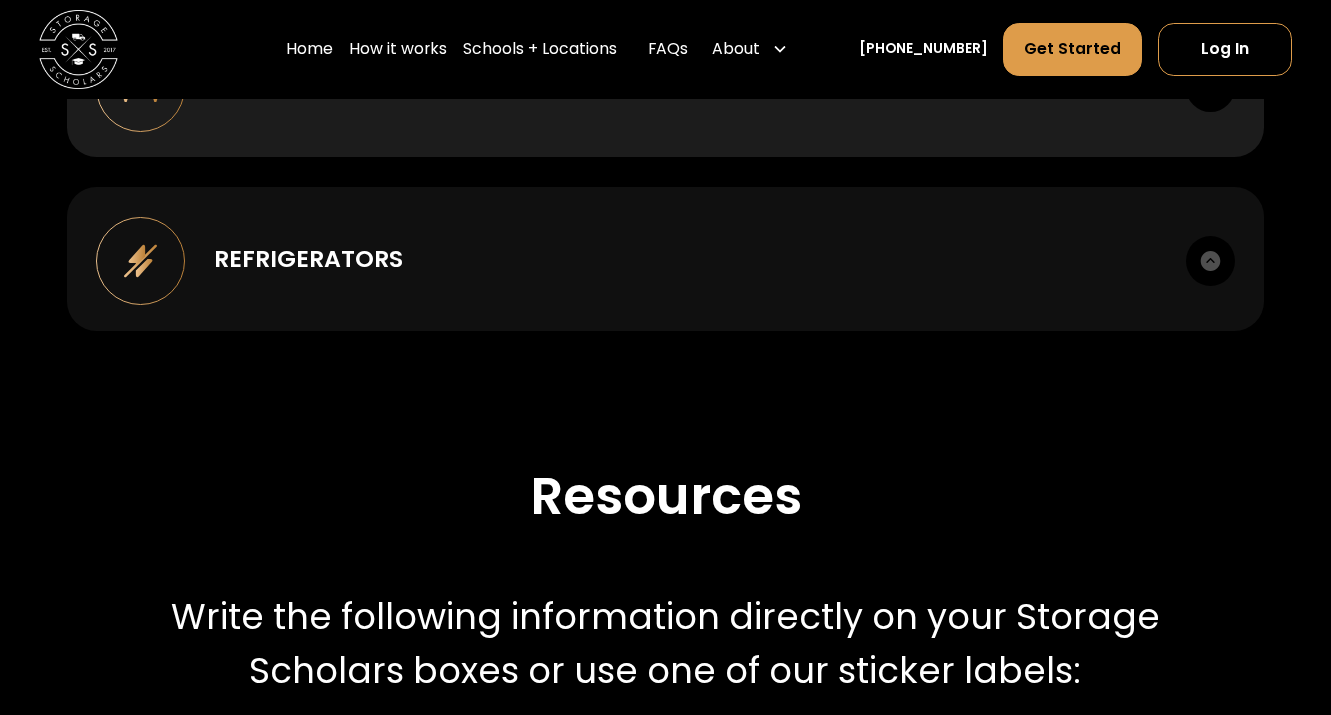 click at bounding box center [1210, 260] 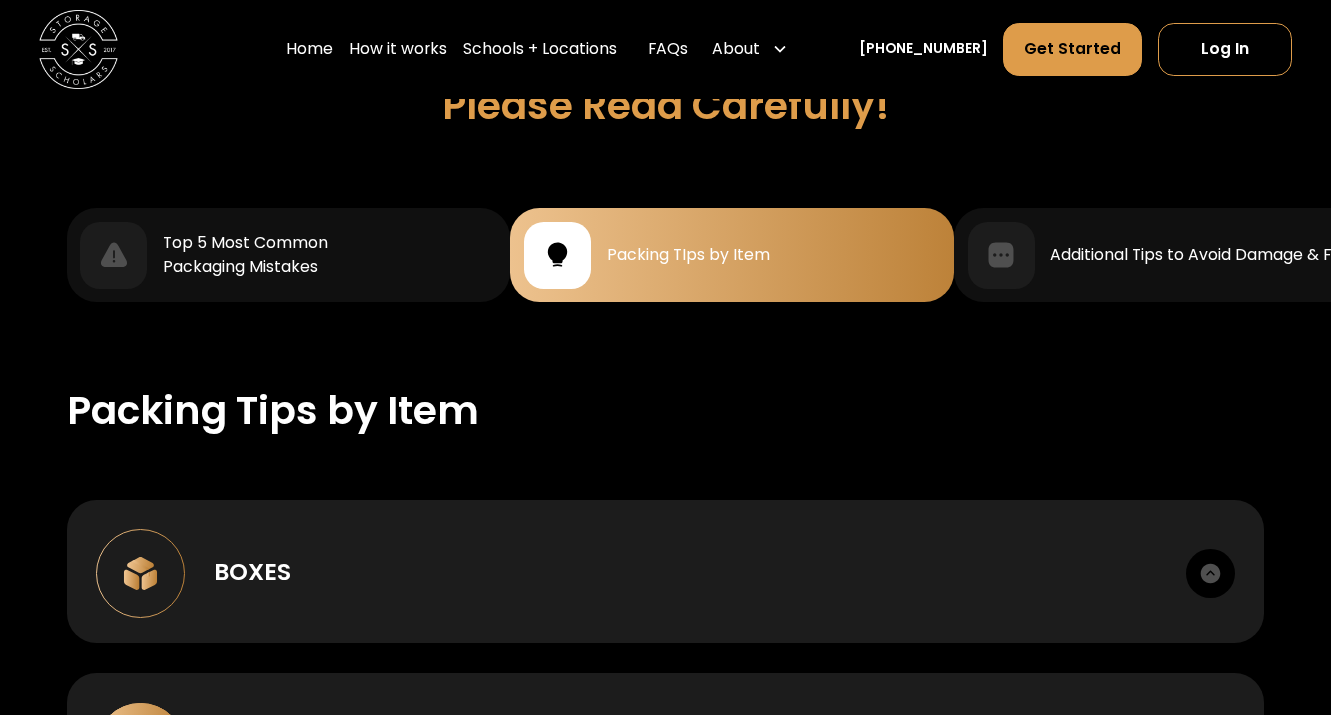 scroll, scrollTop: 1794, scrollLeft: 0, axis: vertical 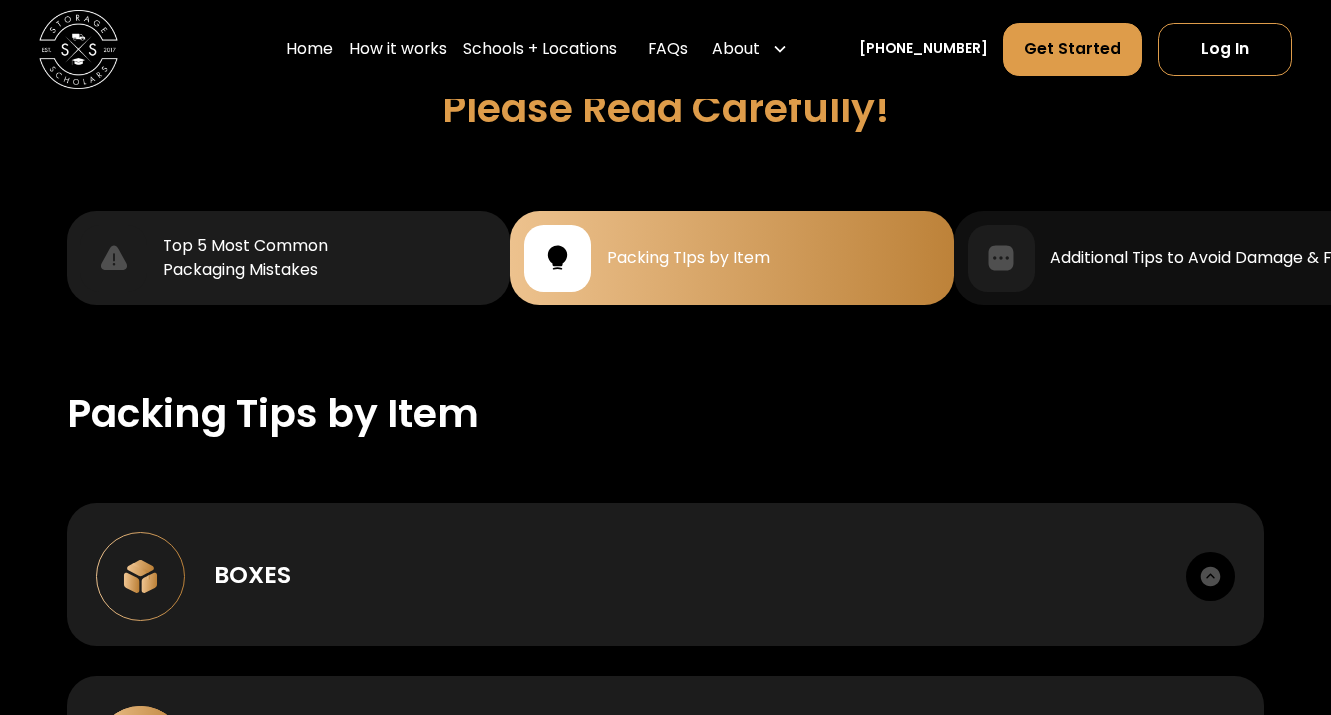 click on "Top 5 Most Common Packaging Mistakes" at bounding box center (288, 258) 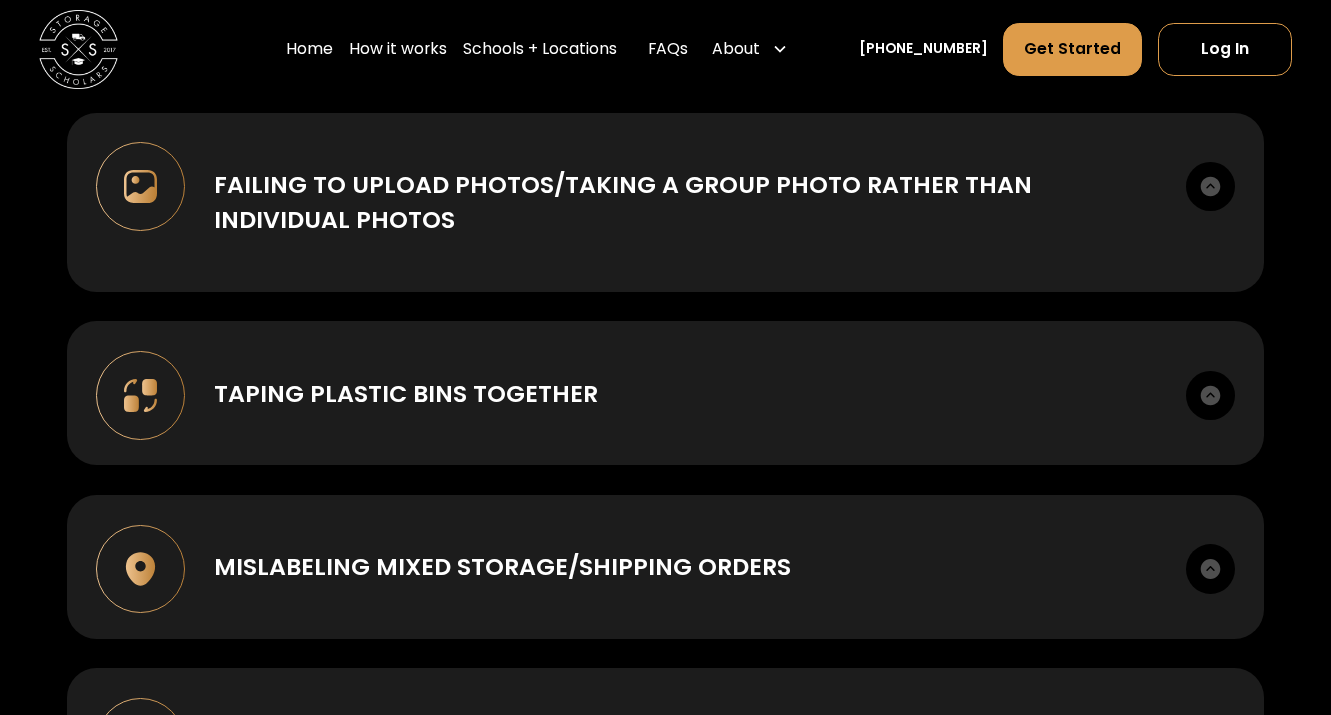 scroll, scrollTop: 2193, scrollLeft: 0, axis: vertical 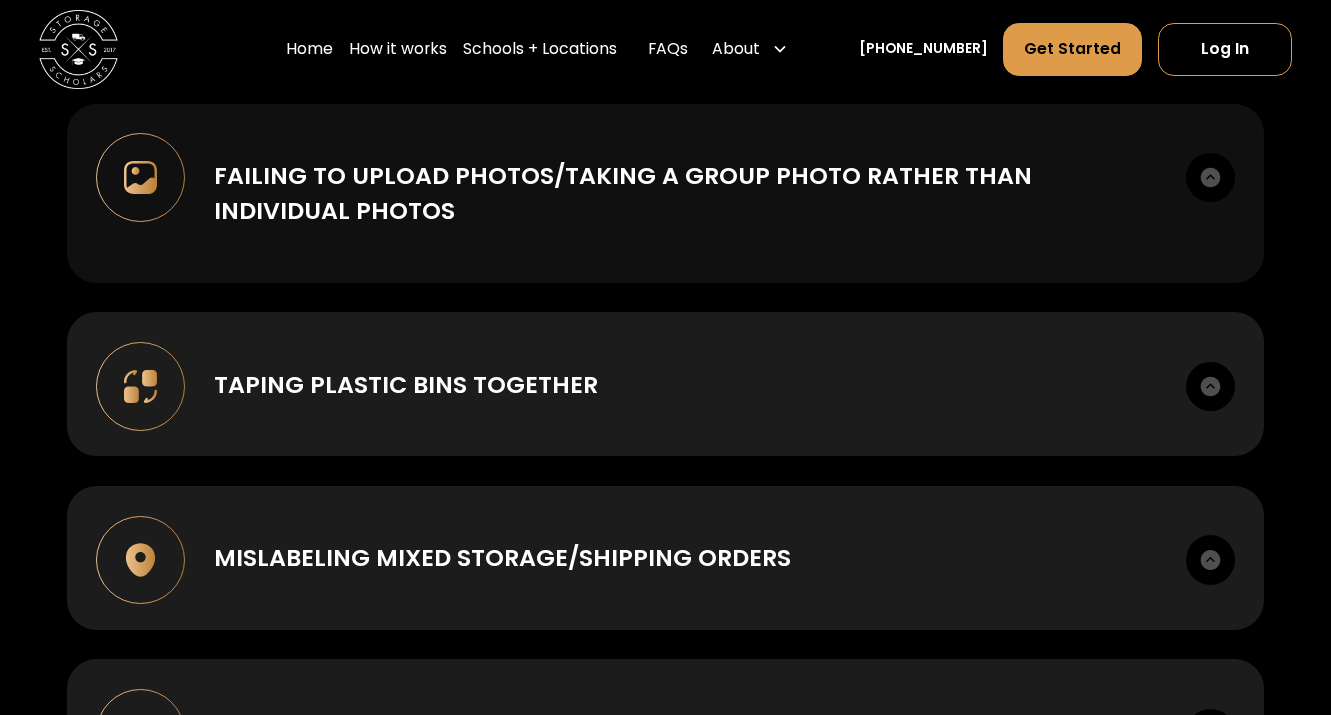 click at bounding box center (1210, 177) 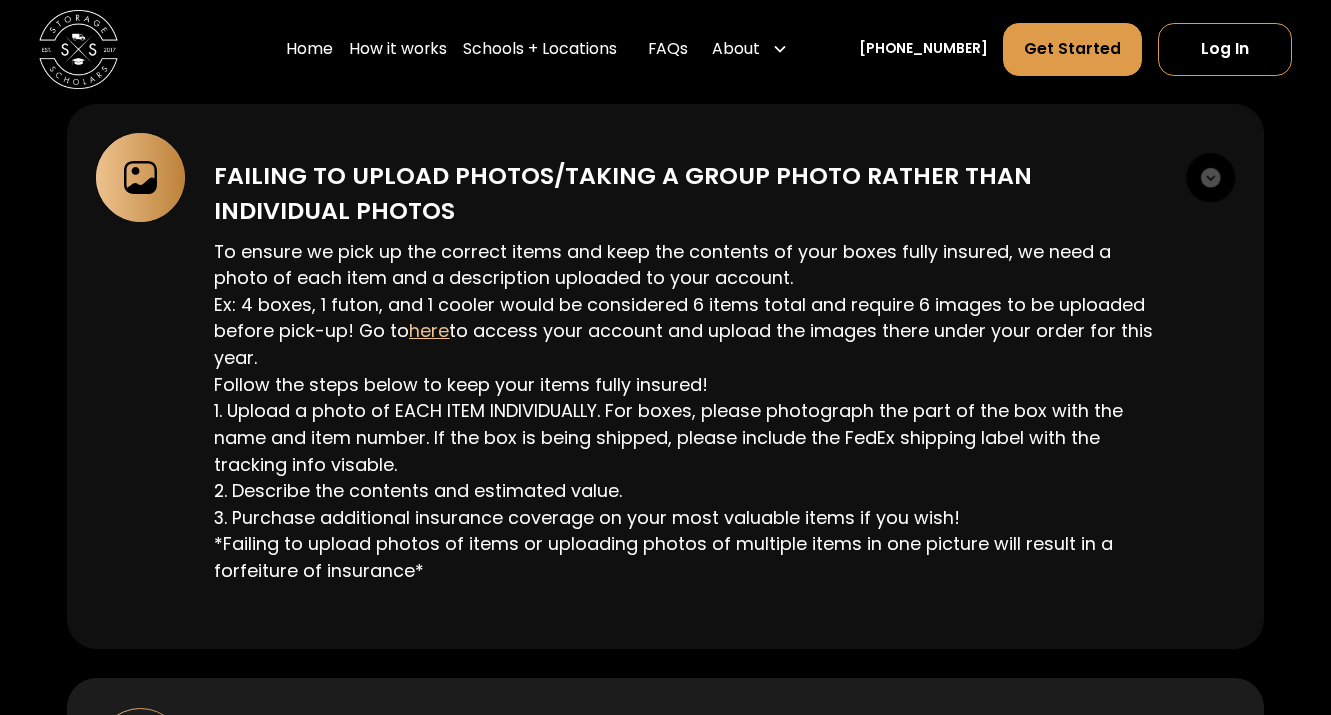 click at bounding box center [1210, 177] 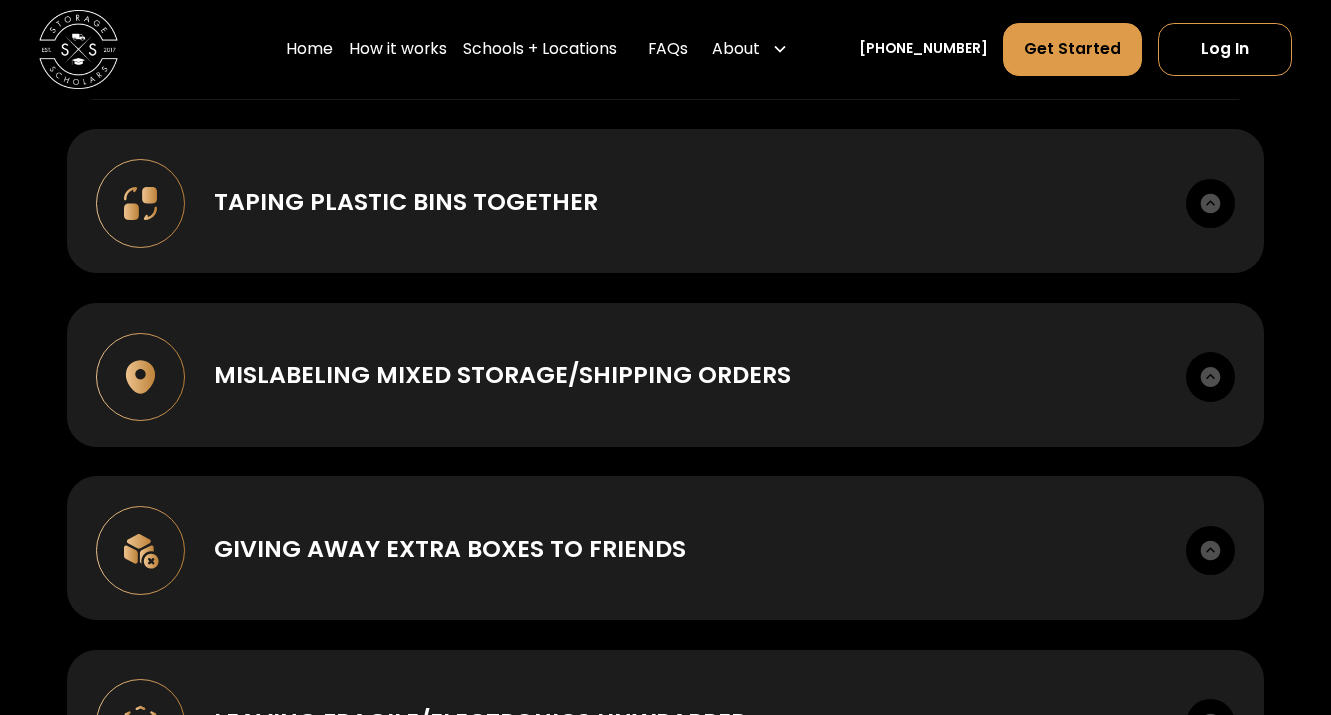scroll, scrollTop: 2745, scrollLeft: 0, axis: vertical 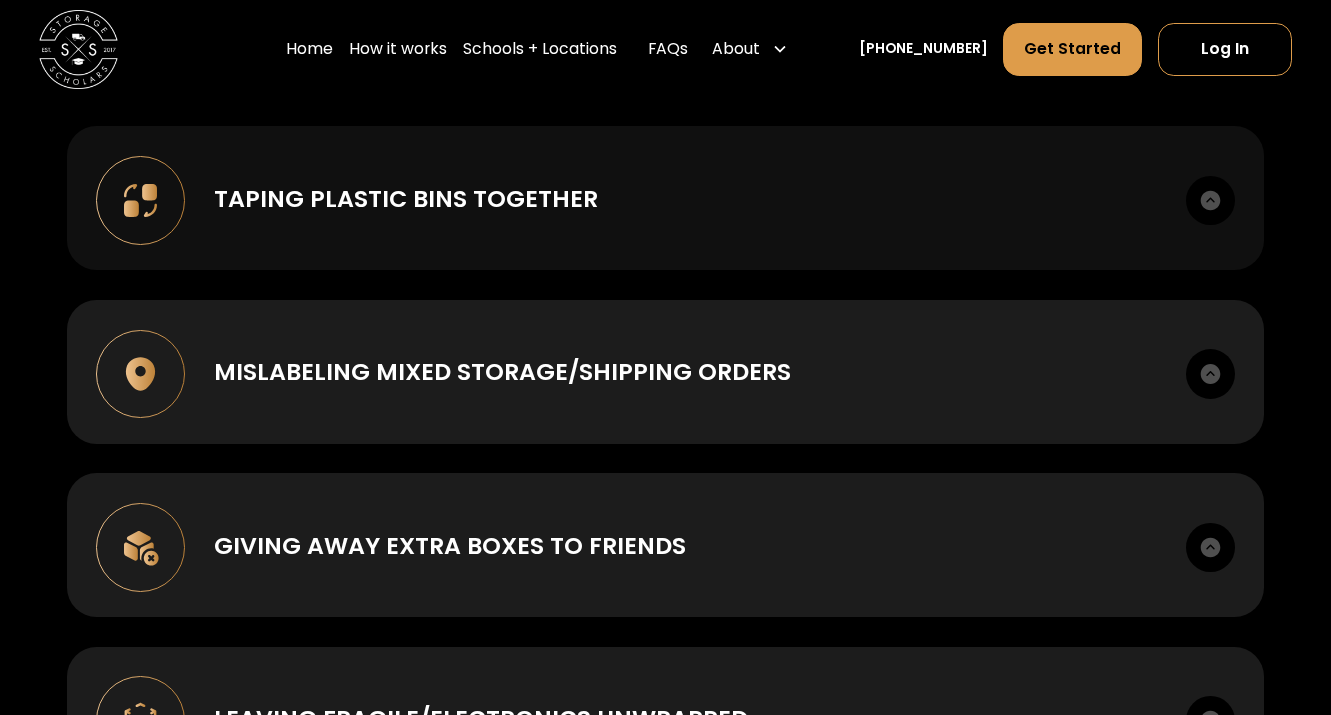 click at bounding box center (1210, 200) 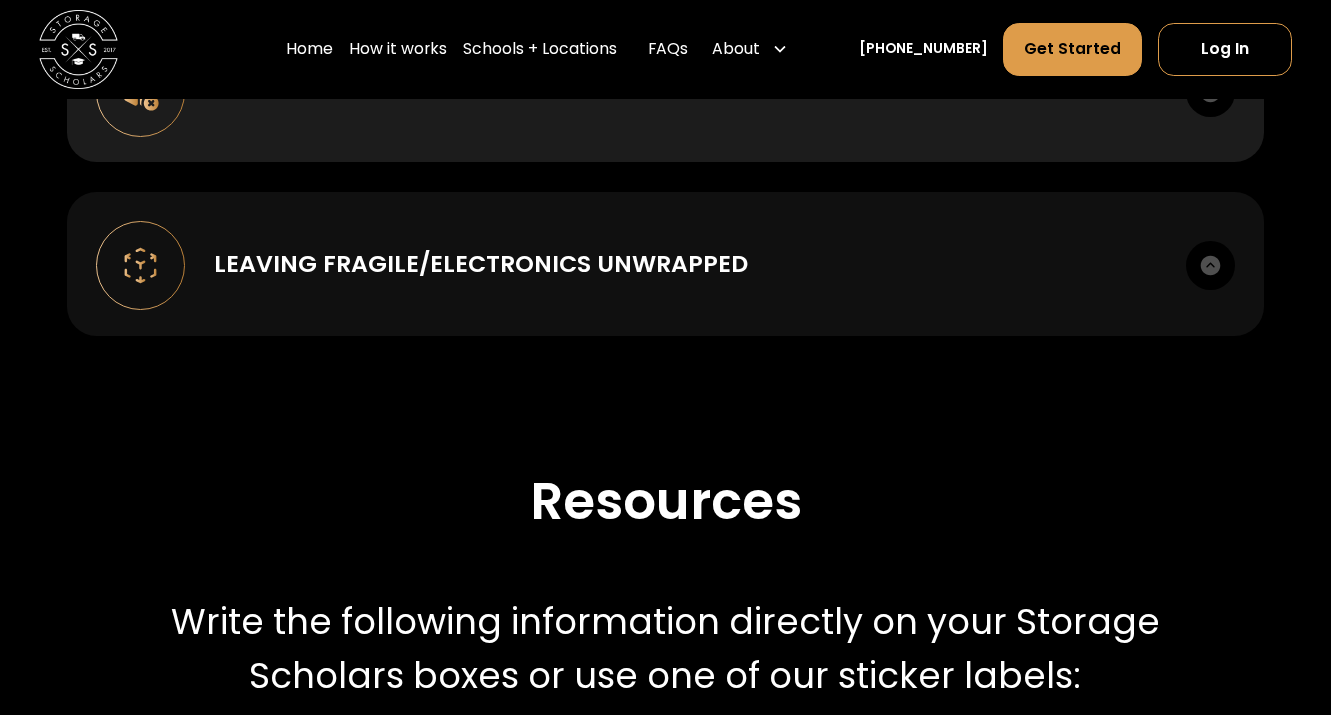 click at bounding box center [1210, 265] 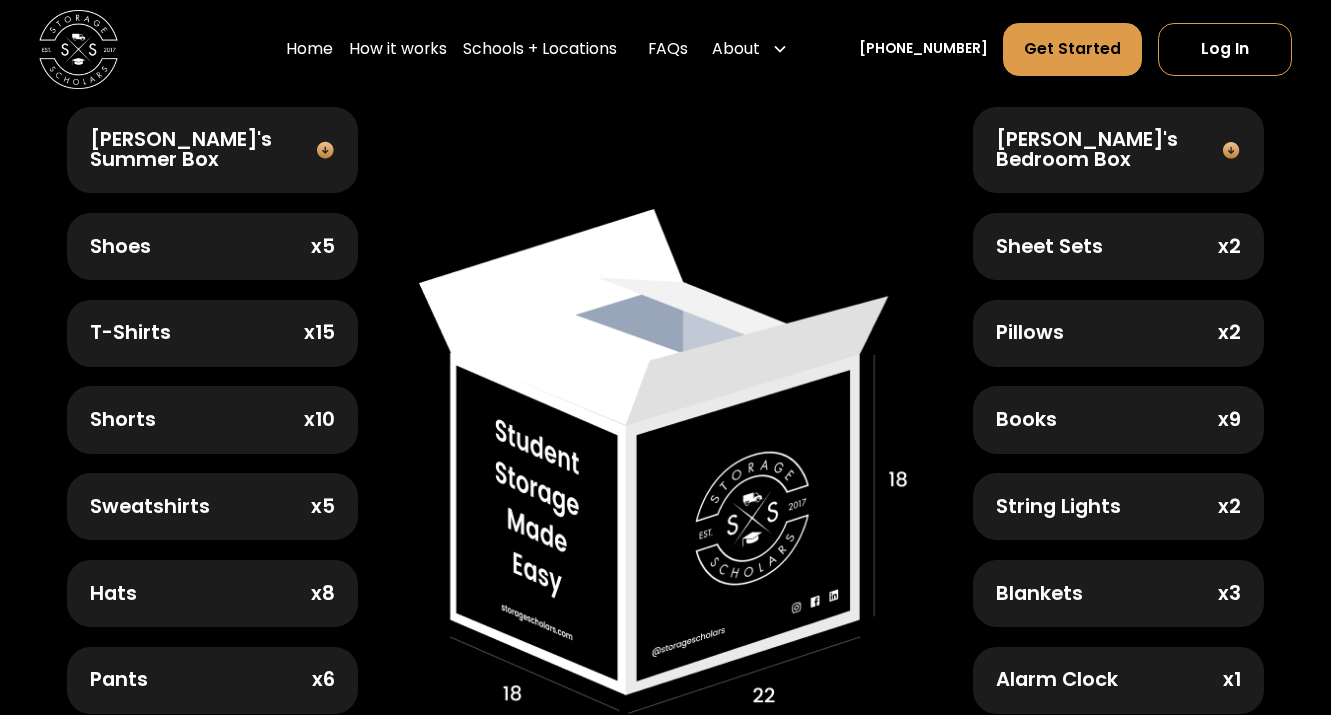 scroll, scrollTop: 0, scrollLeft: 0, axis: both 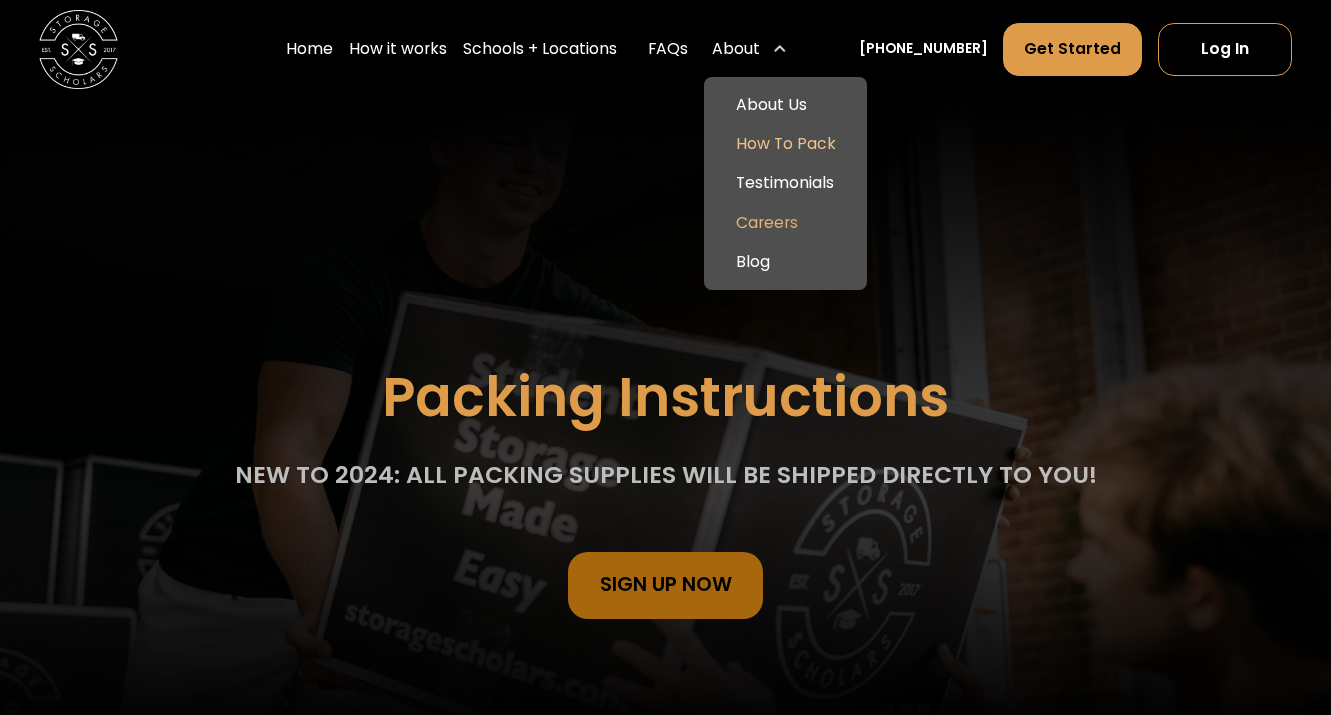 click on "Careers" at bounding box center [785, 222] 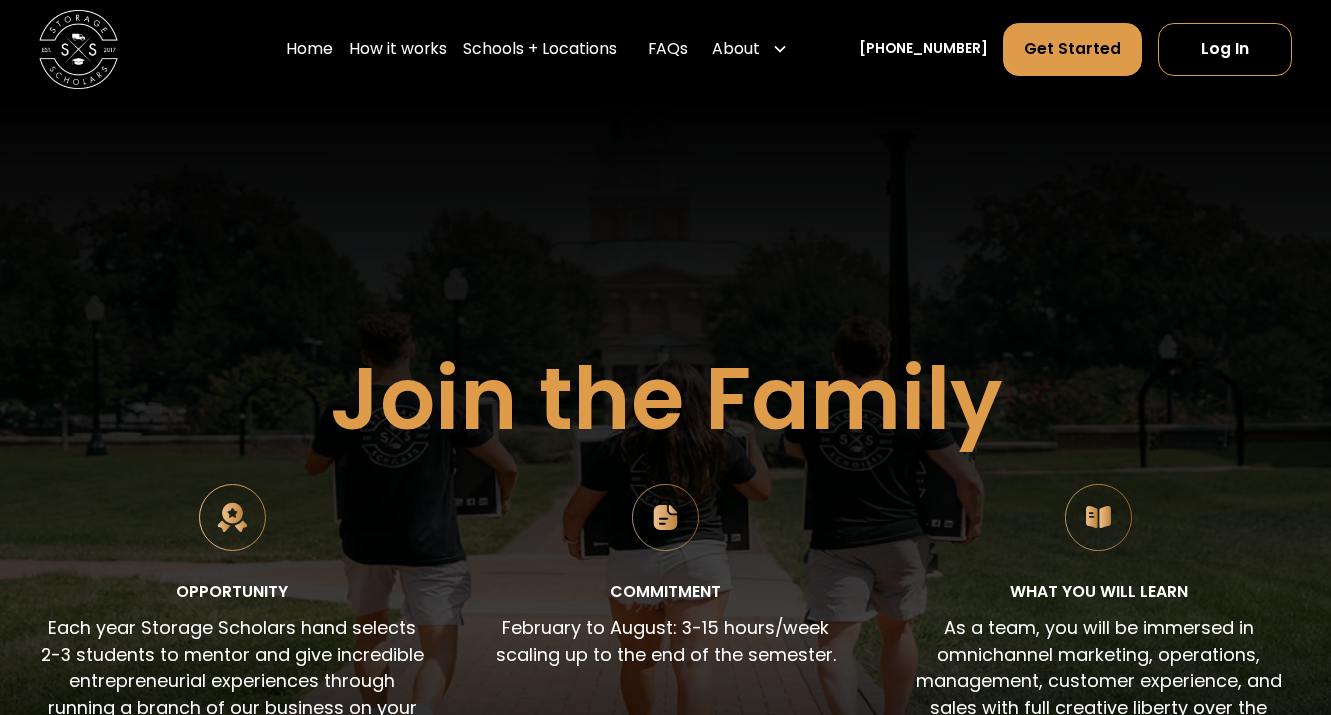 scroll, scrollTop: 0, scrollLeft: 0, axis: both 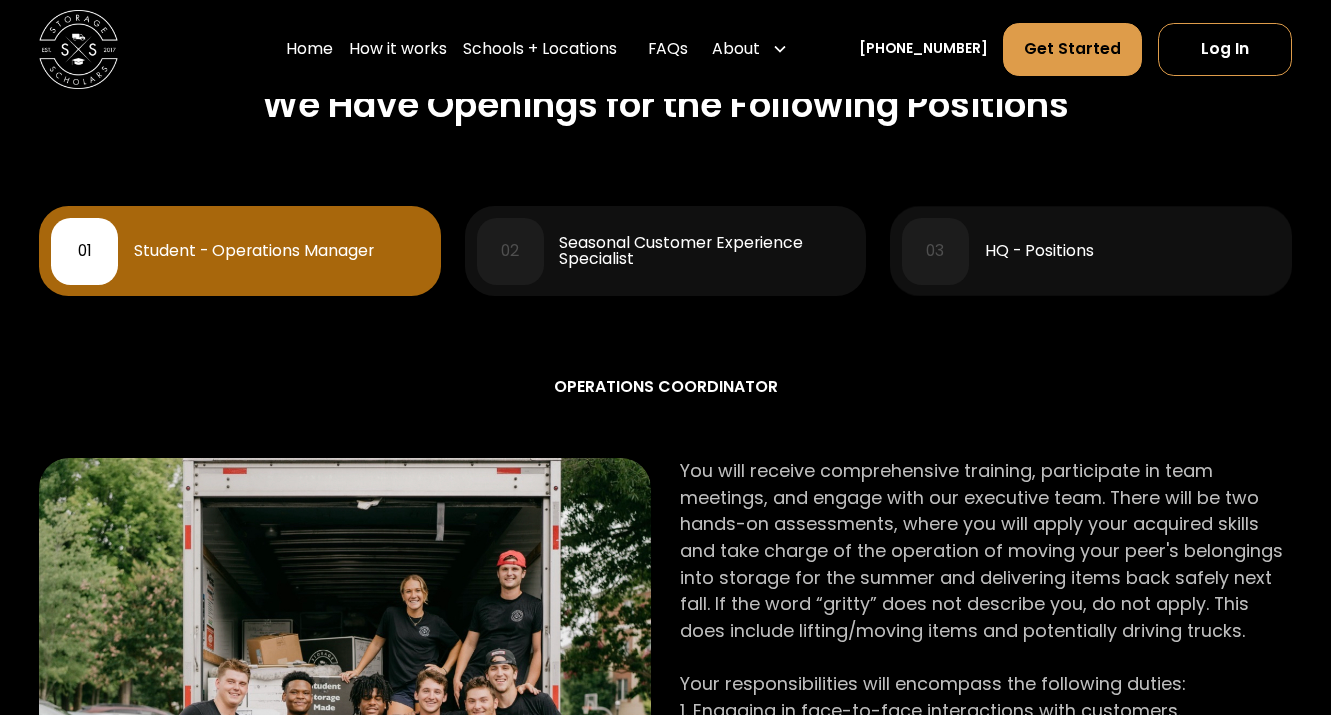 click on "HQ - Positions" at bounding box center (1039, 251) 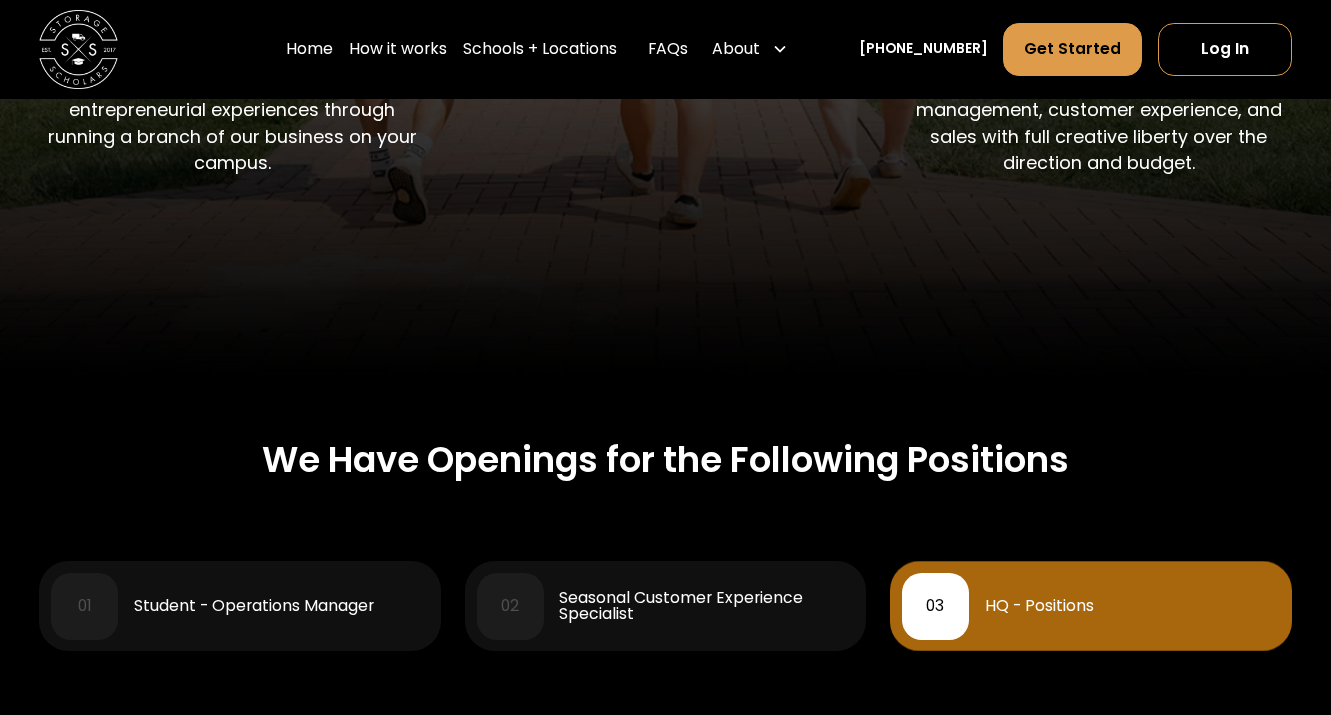 scroll, scrollTop: 0, scrollLeft: 0, axis: both 